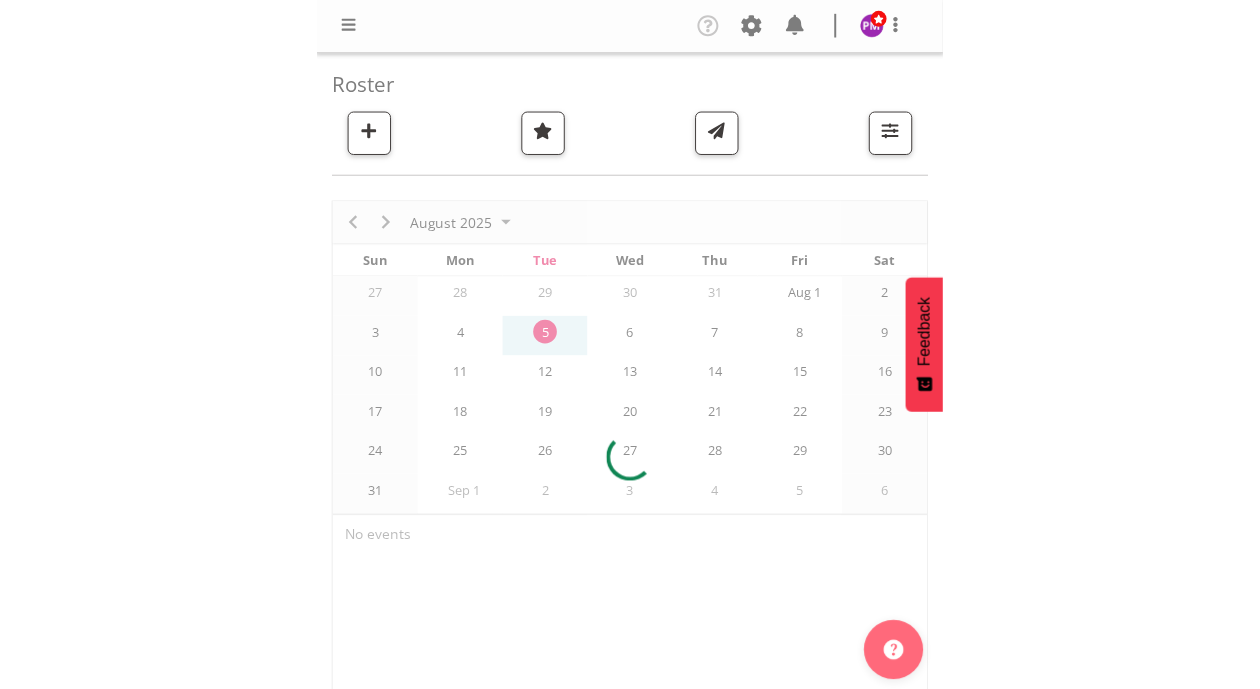 scroll, scrollTop: 0, scrollLeft: 0, axis: both 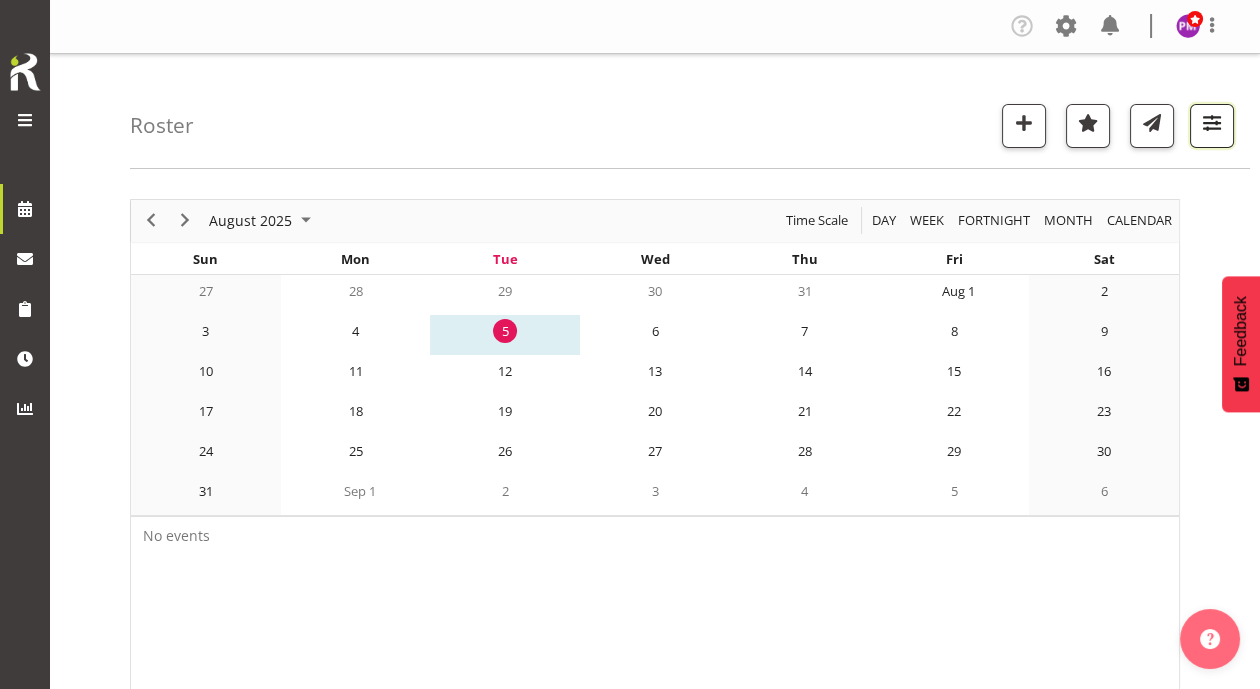 click at bounding box center (1212, 123) 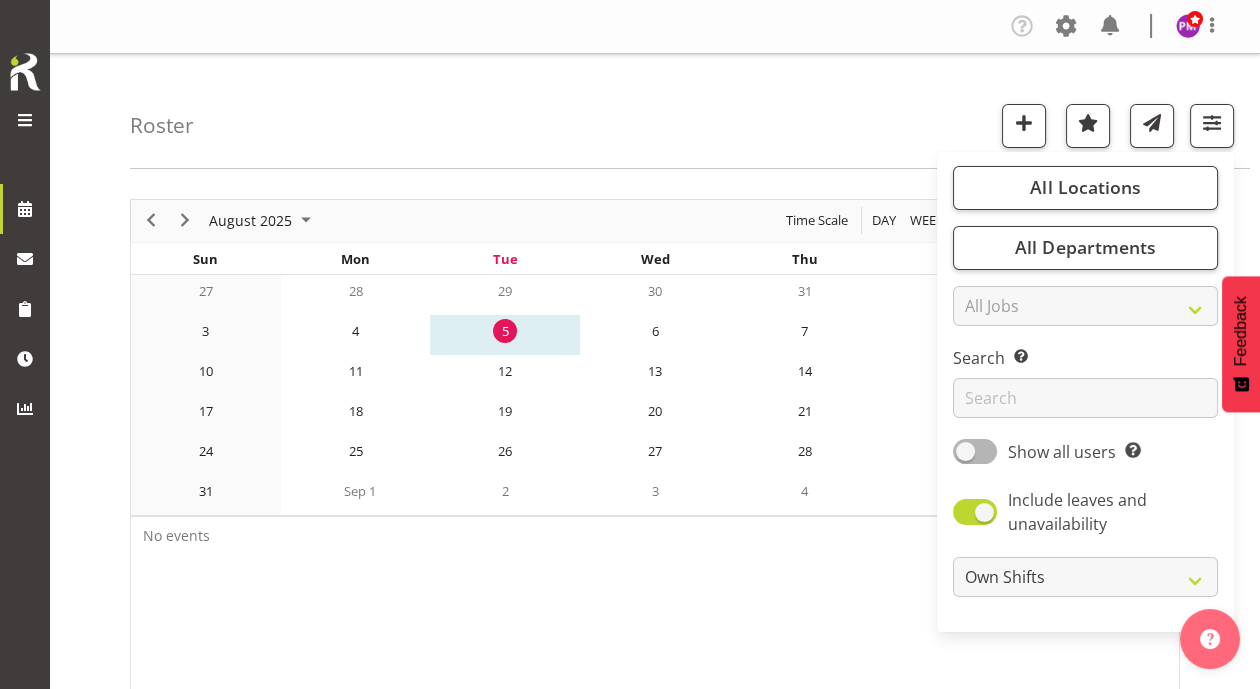 click on "Roster   Your Shifts
Department Shifts
Company Shifts
All Locations
Clear
20
30
41
5
56b
65a
73
[PERSON] and Music [CITY]" at bounding box center [690, 111] 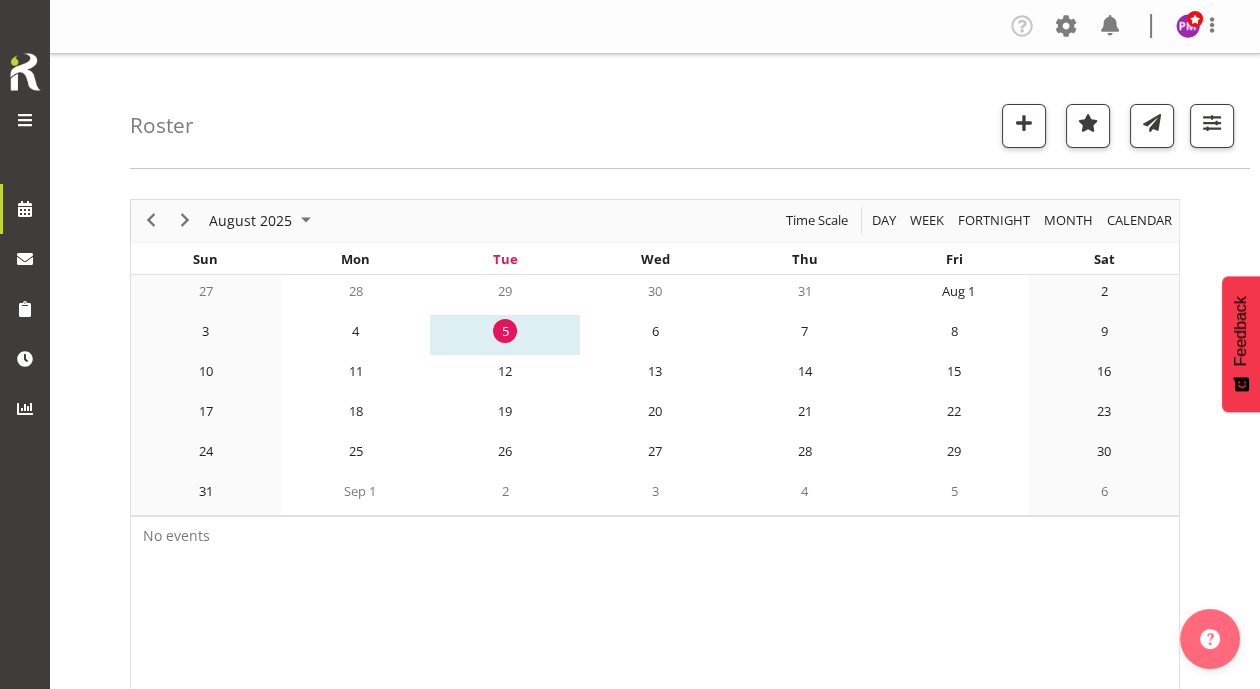 click on "5" at bounding box center [505, 331] 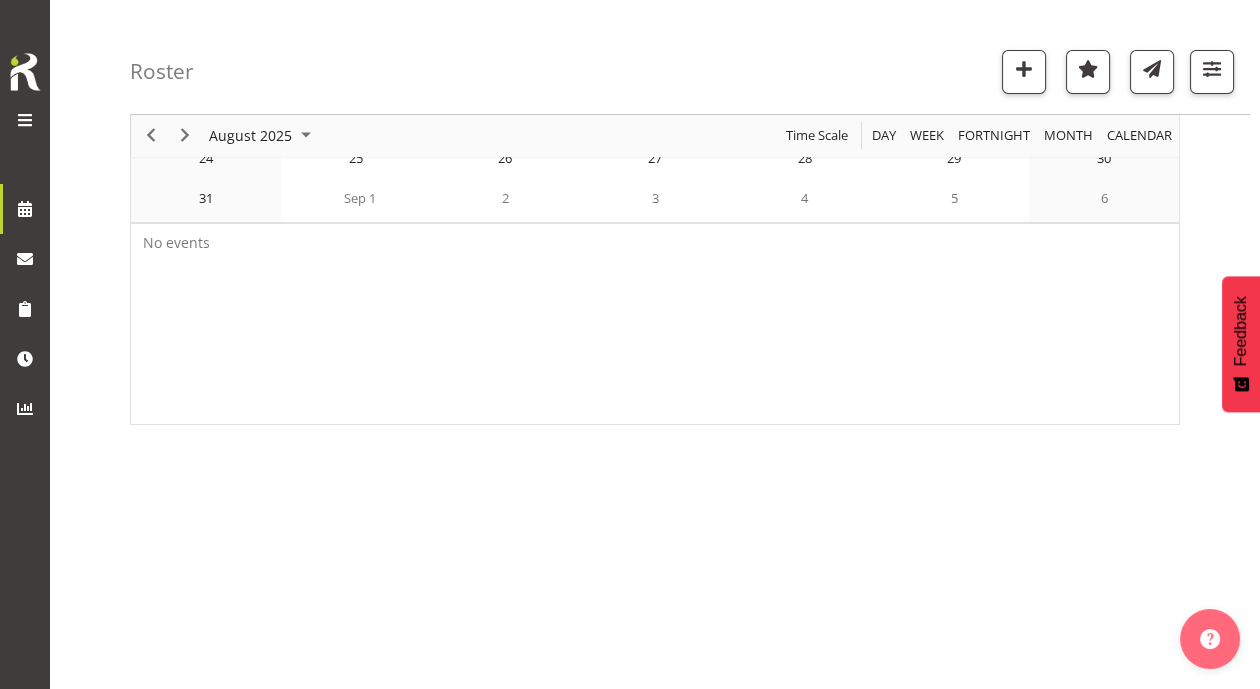 scroll, scrollTop: 0, scrollLeft: 0, axis: both 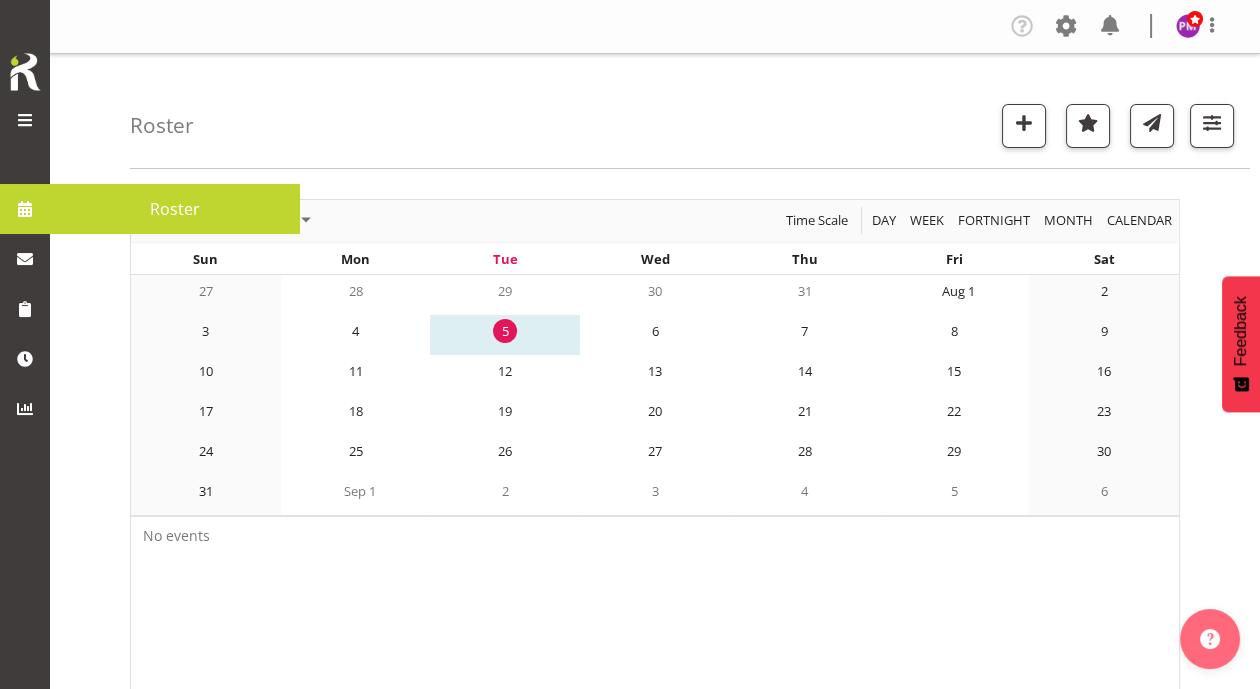 click at bounding box center (25, 209) 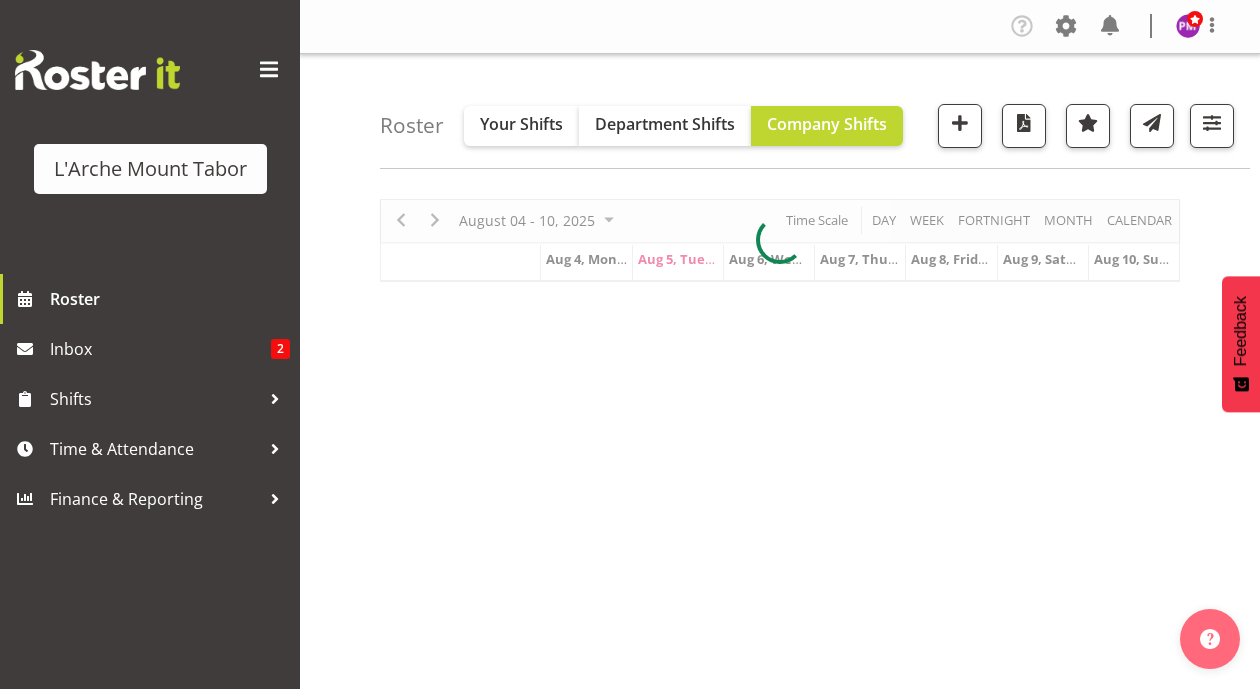 scroll, scrollTop: 0, scrollLeft: 0, axis: both 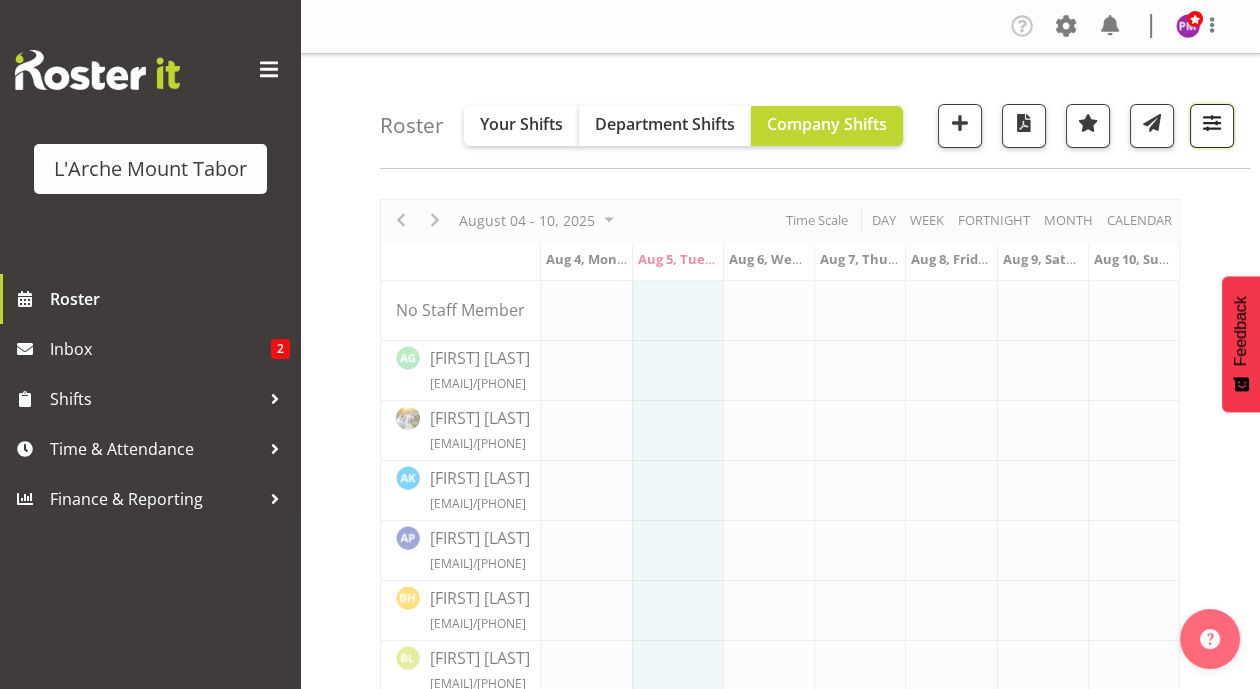 click at bounding box center (1212, 123) 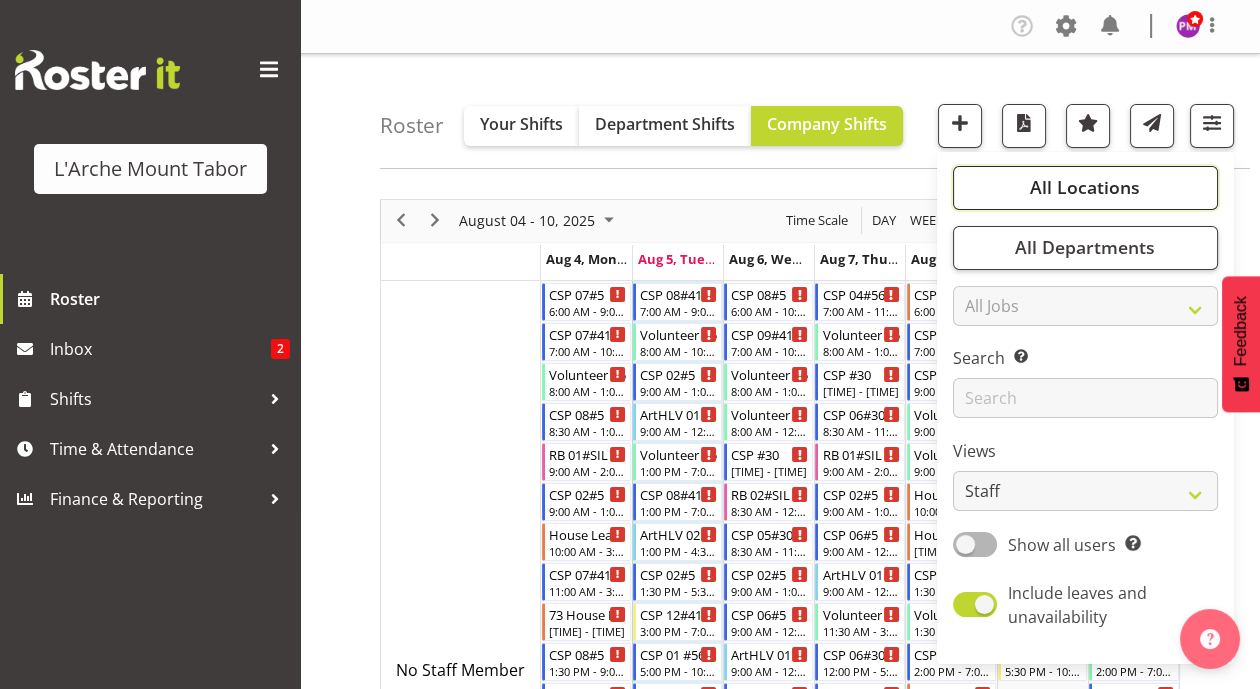 click on "All Locations" at bounding box center [1085, 187] 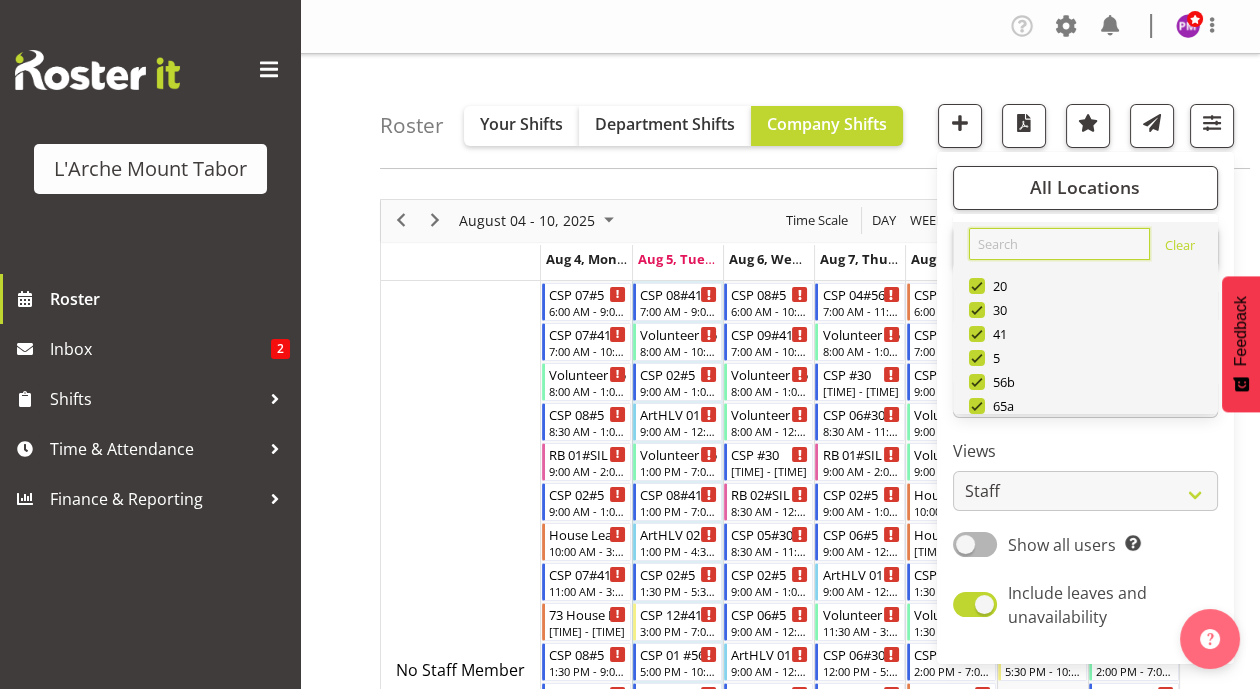 click at bounding box center (1059, 244) 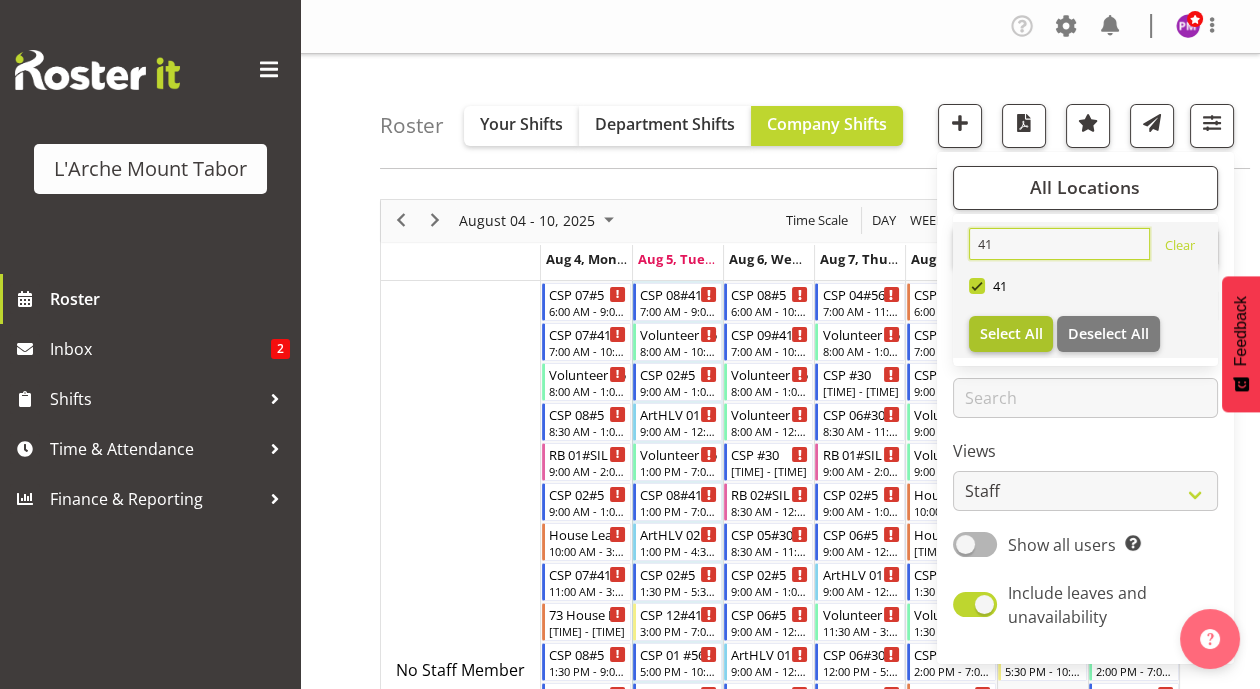 type on "41" 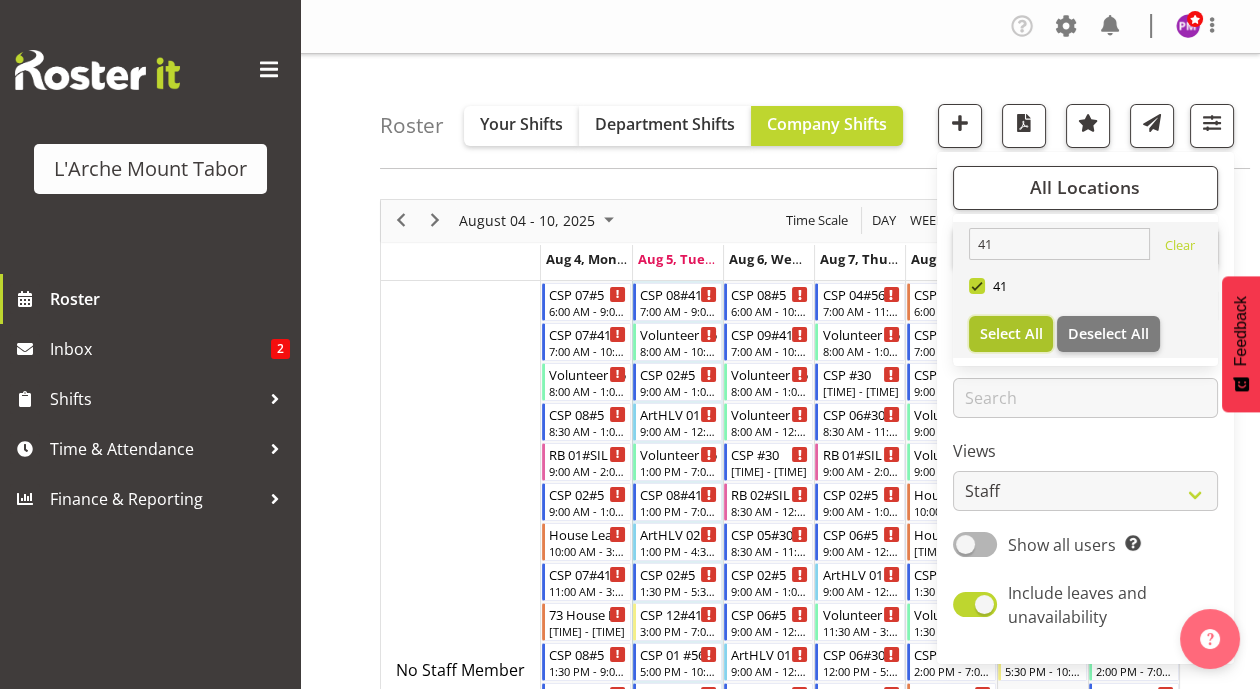 click on "Select All" at bounding box center (1011, 333) 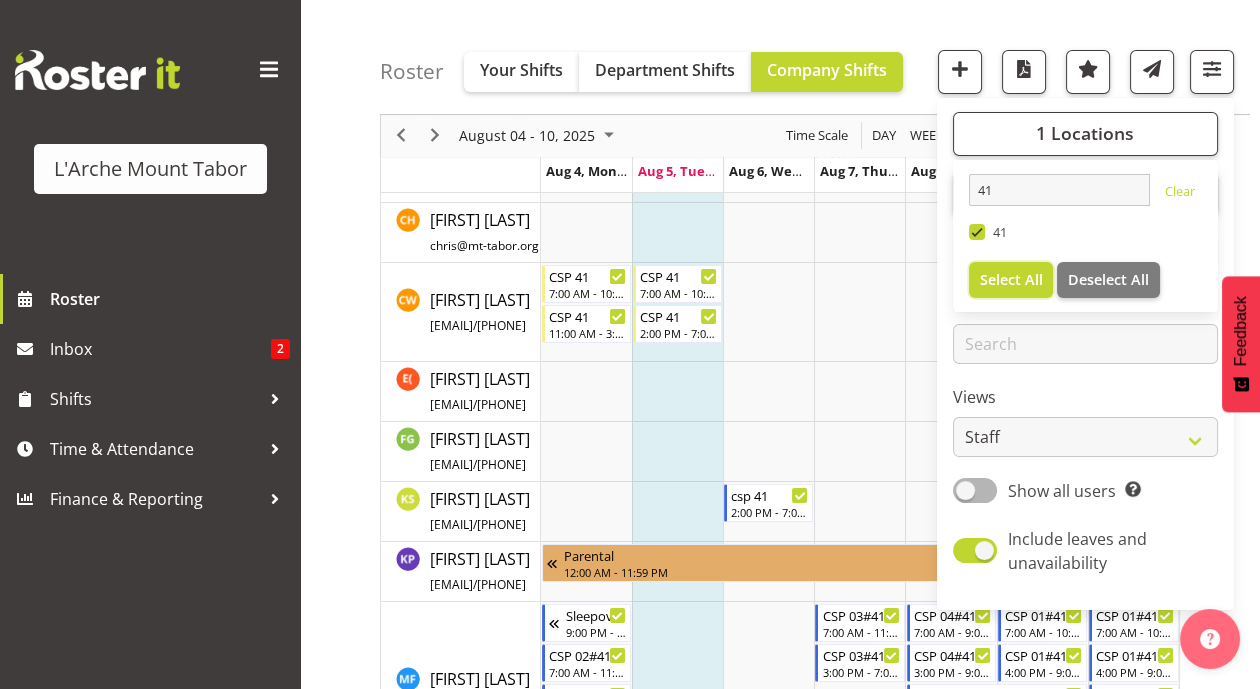scroll, scrollTop: 675, scrollLeft: 0, axis: vertical 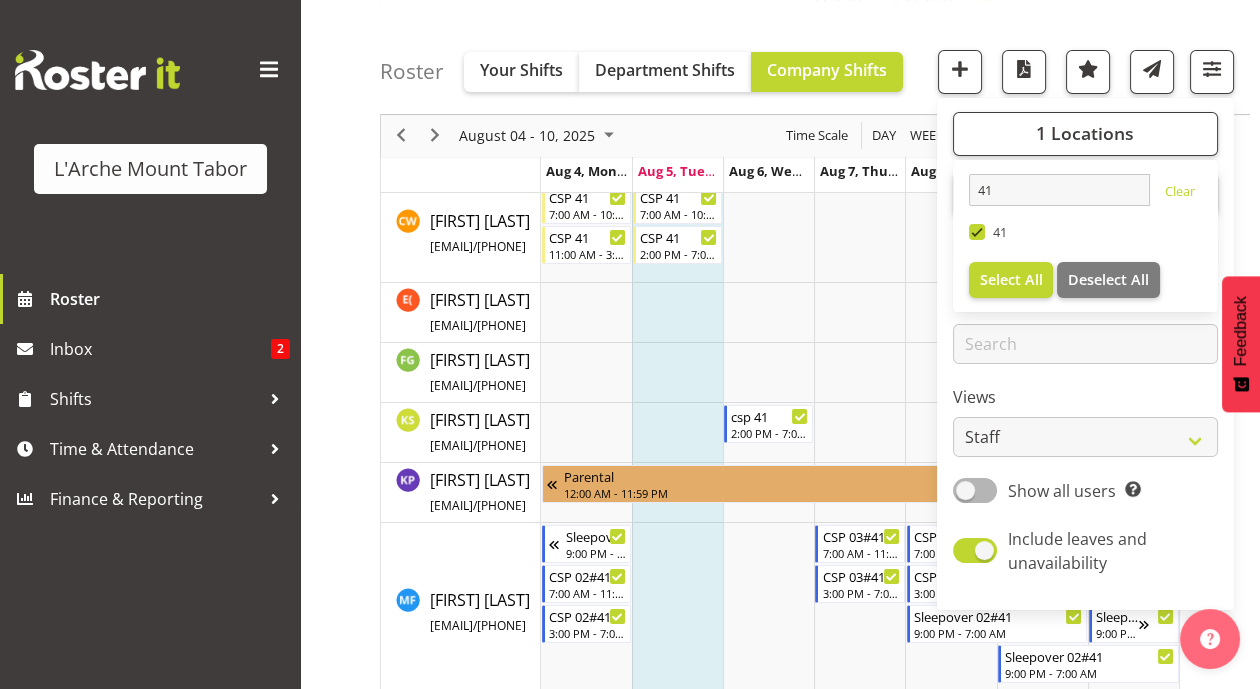 click on "Roster   Your Shifts
Department Shifts
Company Shifts
1 Locations
41   Clear
41
Select All
Deselect All
All Departments
Clear
Admin
Art and Music
Community Residential
All Jobs  All Jobs     Search for a particular employee" at bounding box center [815, 57] 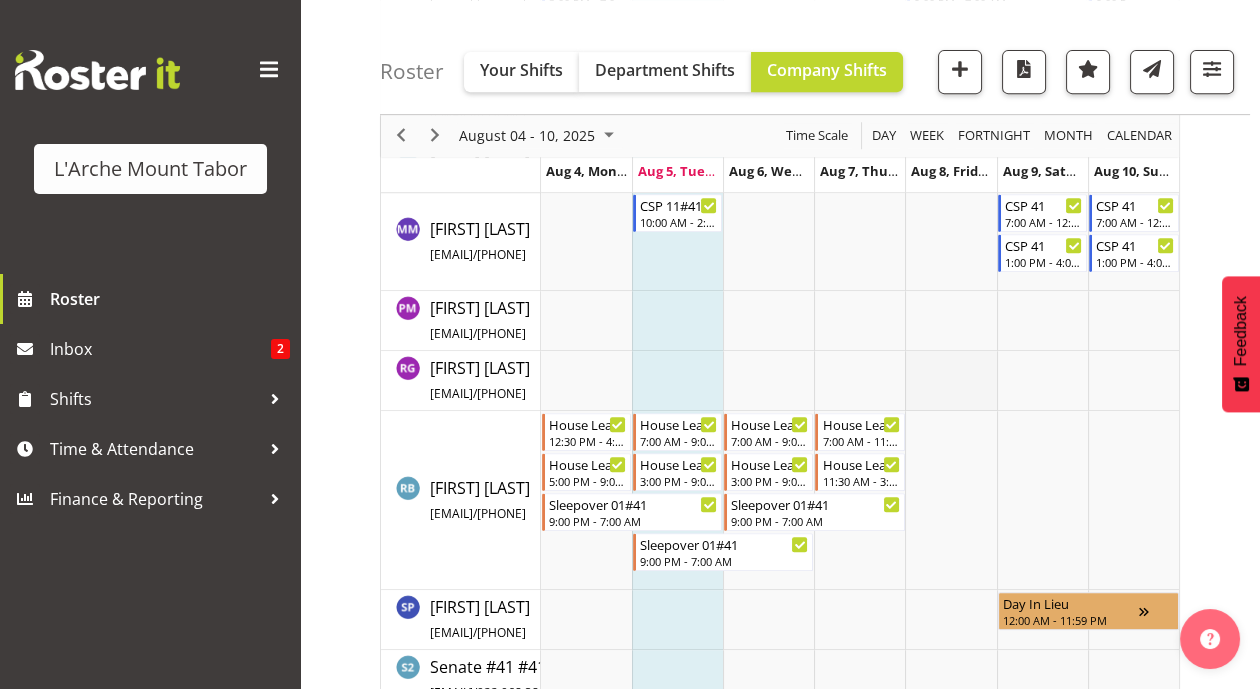 scroll, scrollTop: 1339, scrollLeft: 0, axis: vertical 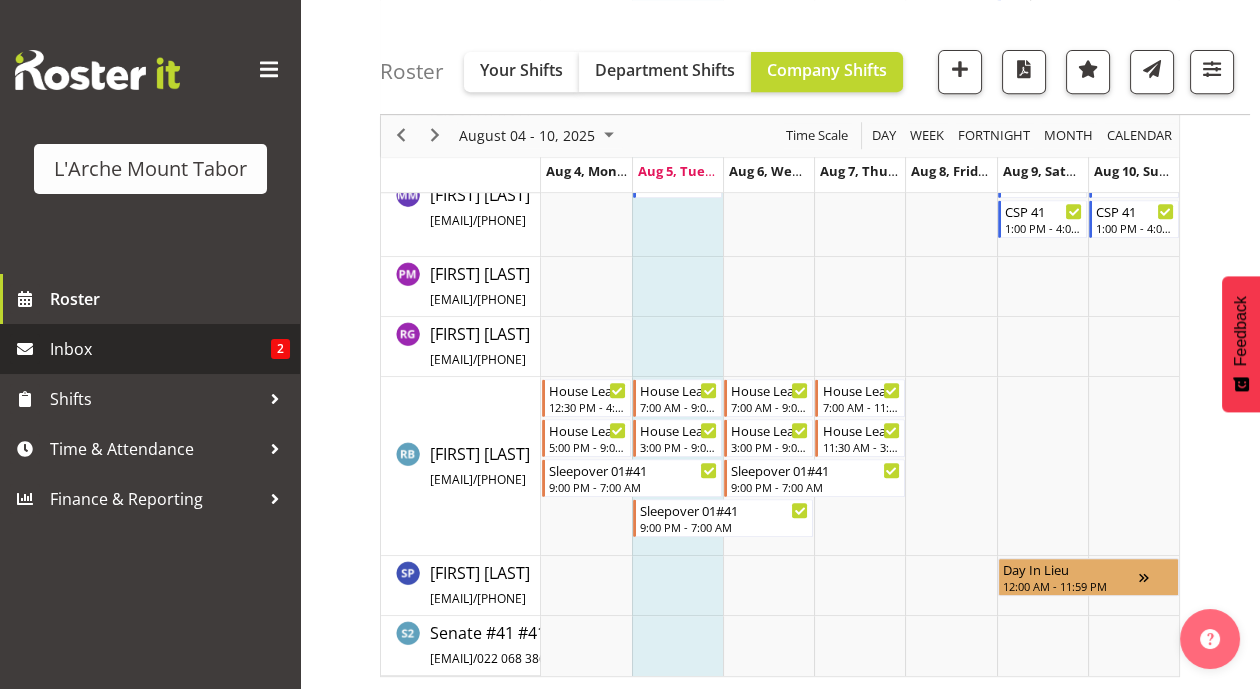 click on "Inbox" at bounding box center [160, 349] 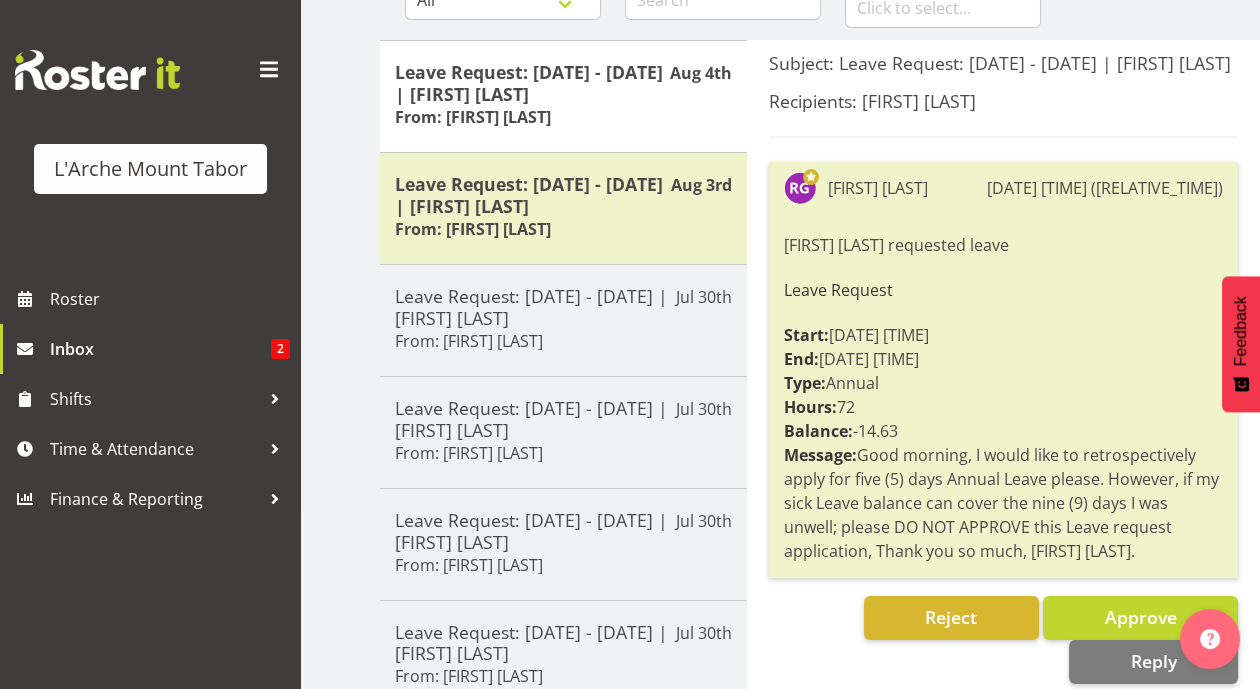 scroll, scrollTop: 375, scrollLeft: 0, axis: vertical 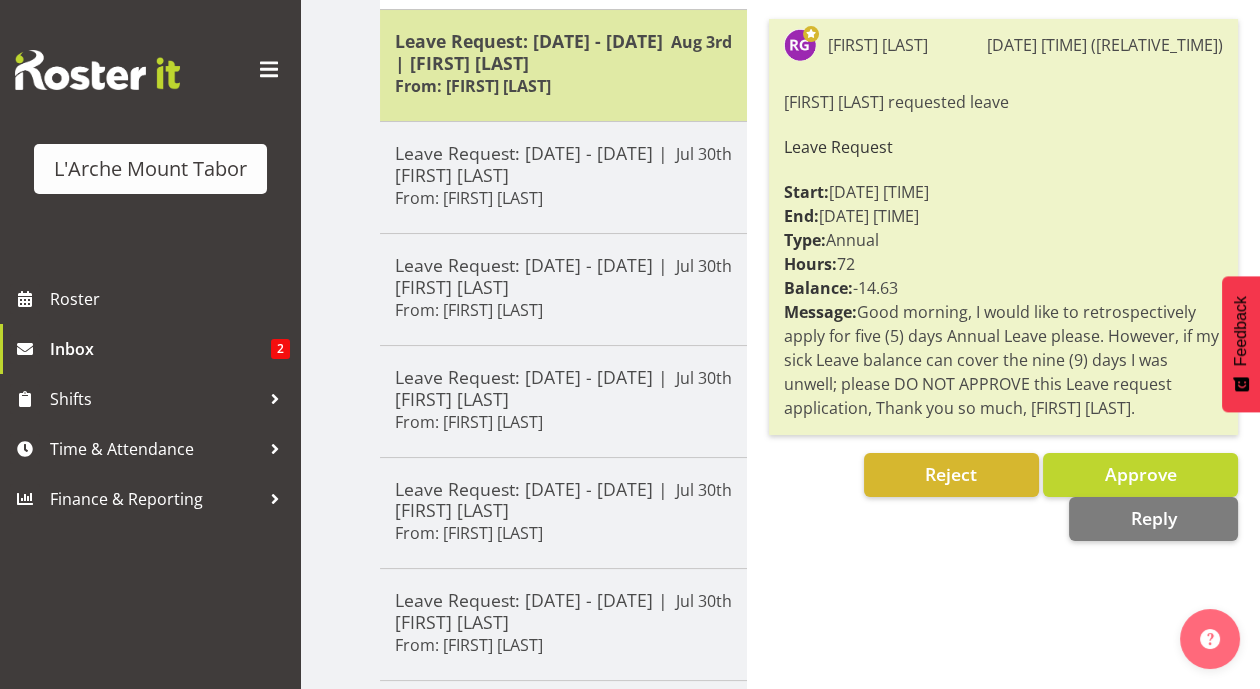 click on "From: Bryan Yamson" at bounding box center [473, 86] 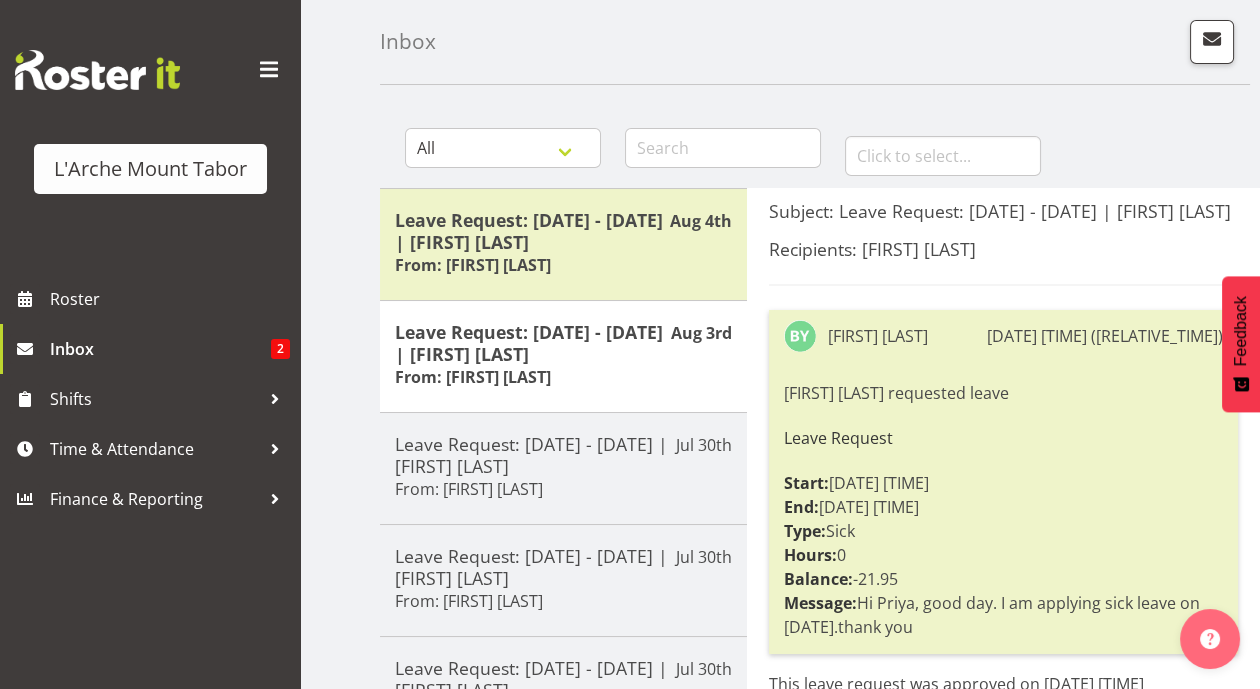 scroll, scrollTop: 0, scrollLeft: 0, axis: both 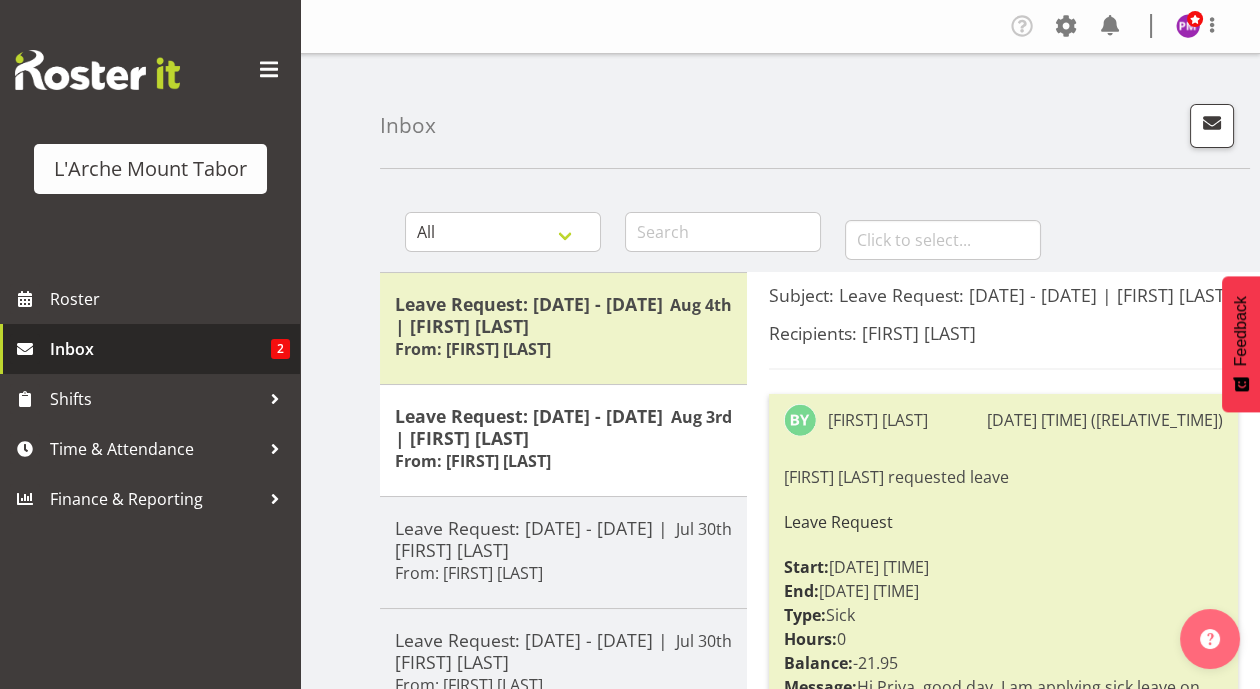 click on "Inbox" at bounding box center (160, 349) 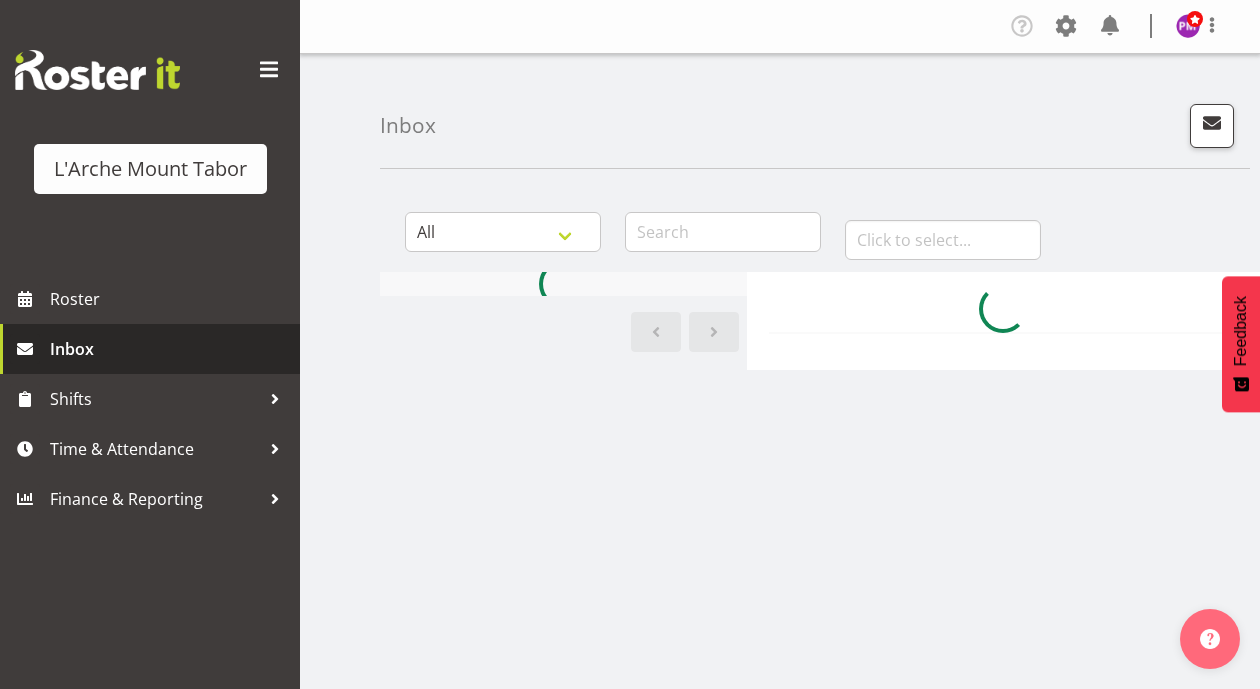 scroll, scrollTop: 0, scrollLeft: 0, axis: both 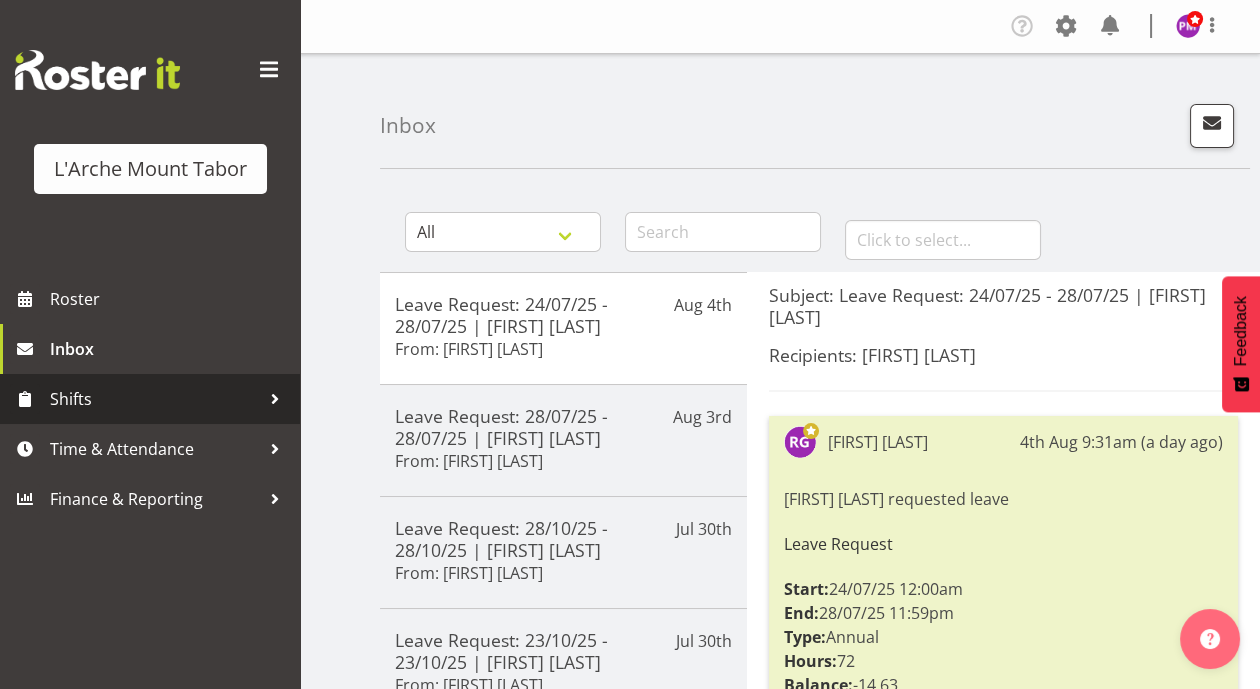 click on "Shifts" at bounding box center [155, 399] 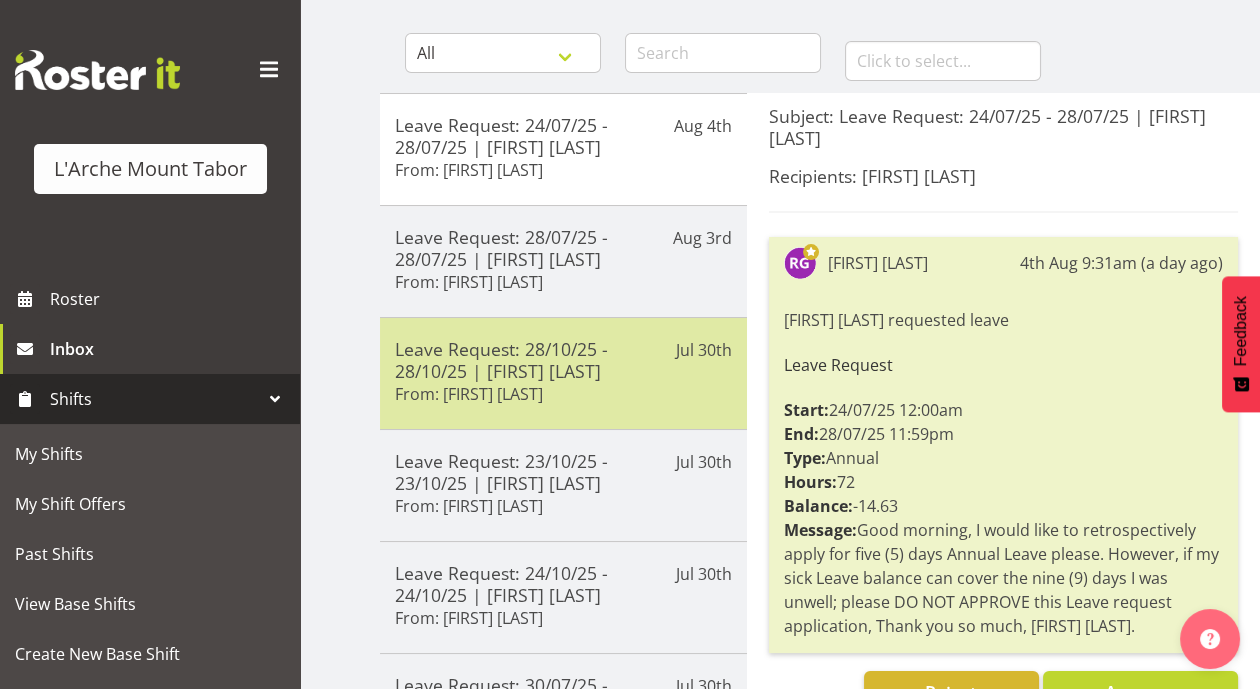 scroll, scrollTop: 201, scrollLeft: 0, axis: vertical 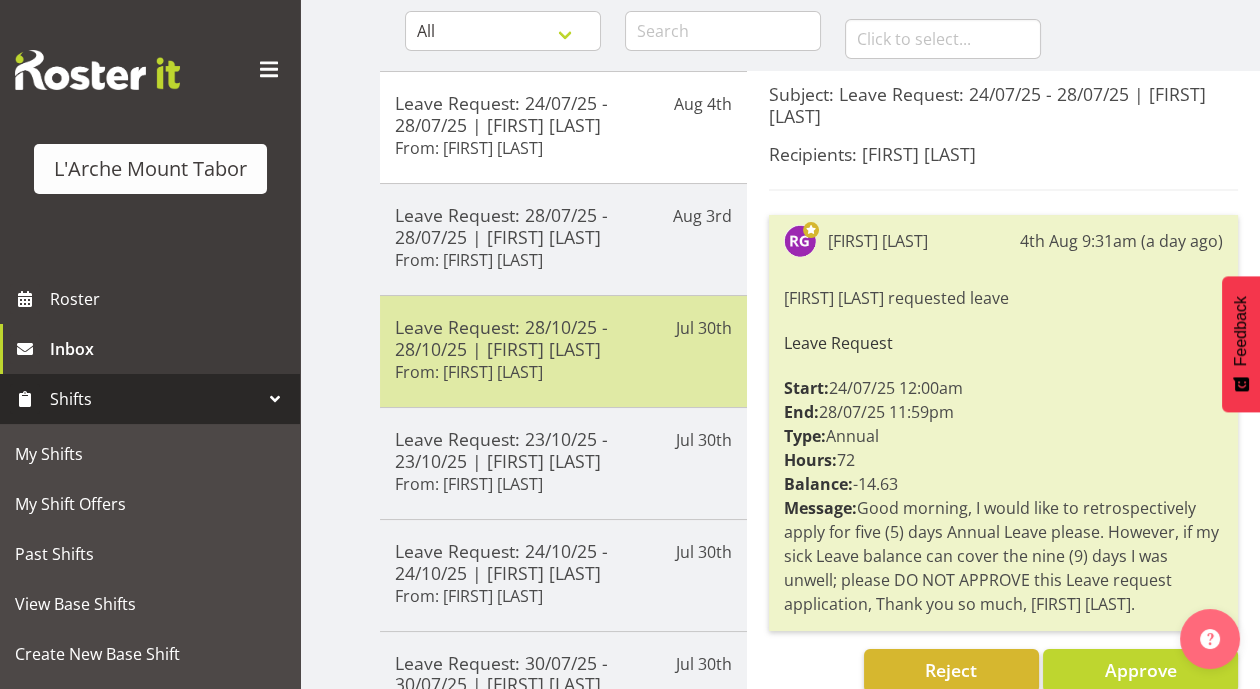 click on "Leave Request: 28/10/25 - 28/10/25 | [FIRST] [LAST]" at bounding box center (563, 338) 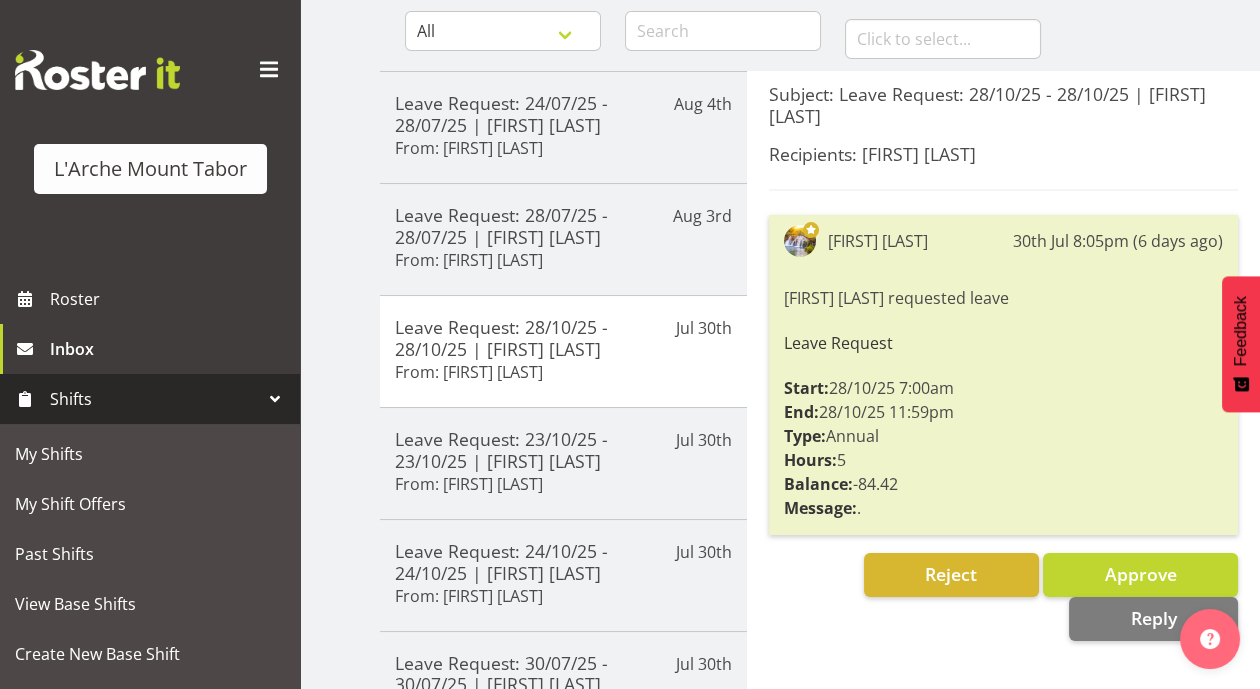 scroll, scrollTop: 266, scrollLeft: 0, axis: vertical 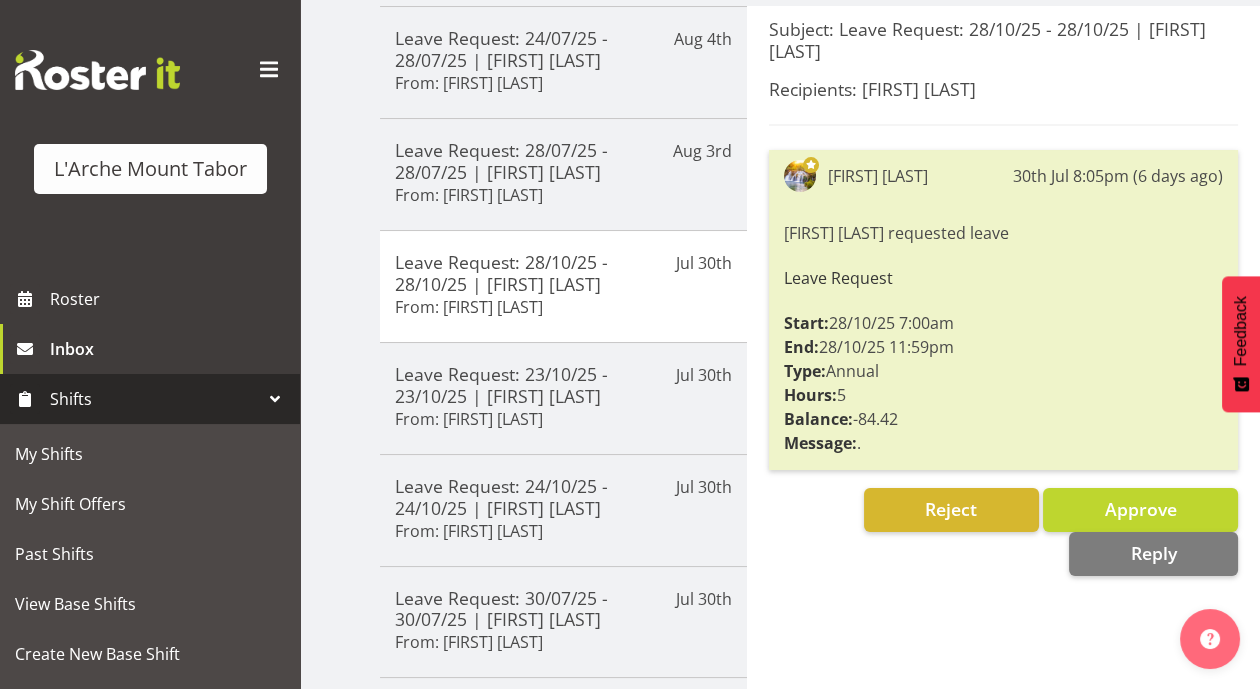drag, startPoint x: 919, startPoint y: 597, endPoint x: 836, endPoint y: 580, distance: 84.723076 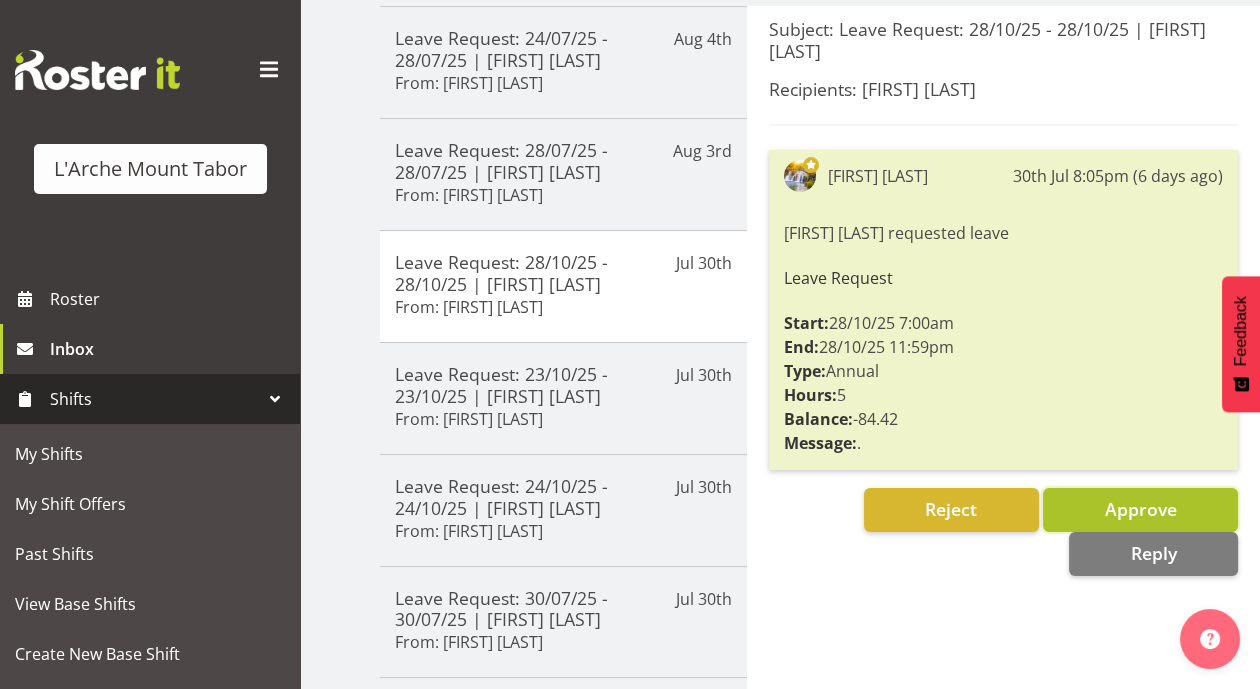 click on "Approve" at bounding box center [1140, 509] 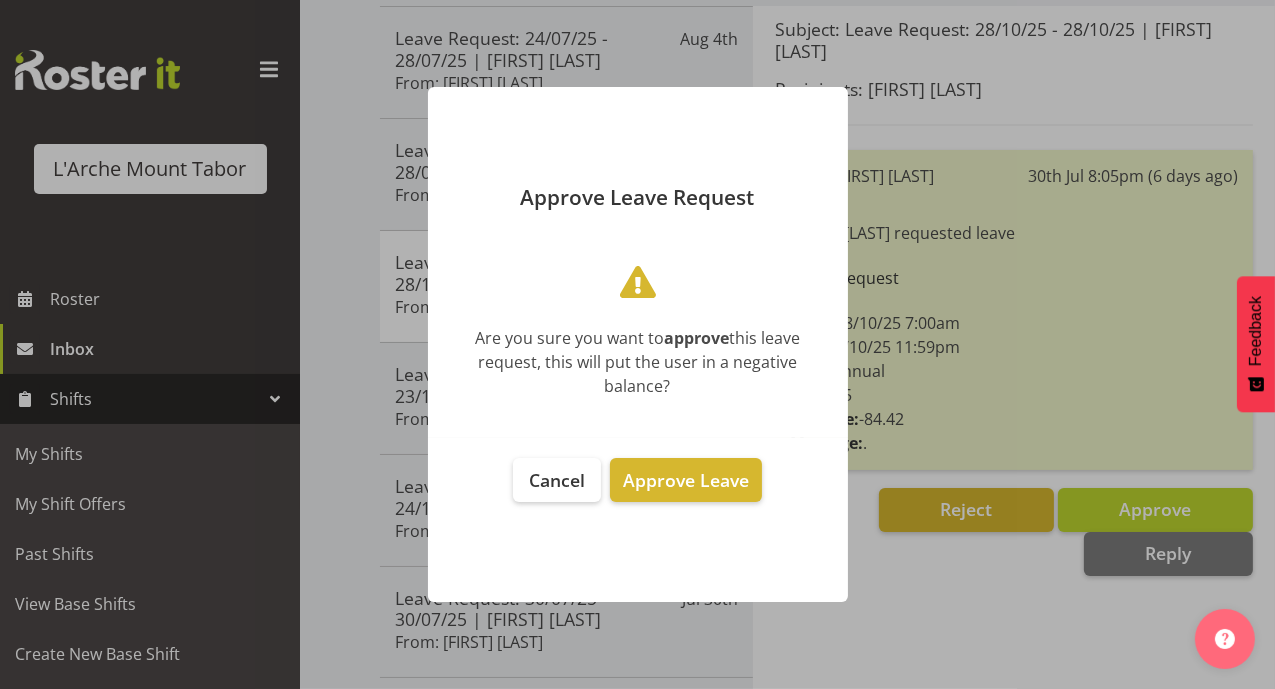 drag, startPoint x: 660, startPoint y: 490, endPoint x: 1009, endPoint y: 598, distance: 365.3286 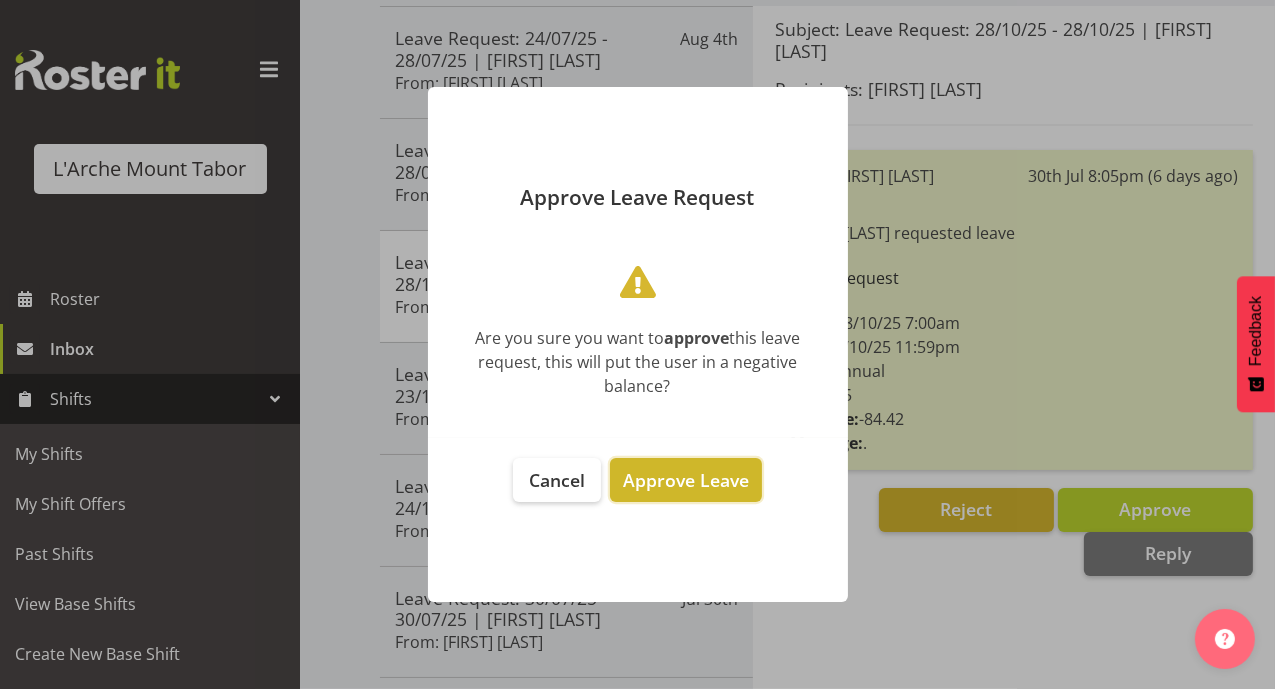 drag, startPoint x: 1009, startPoint y: 598, endPoint x: 658, endPoint y: 484, distance: 369.04877 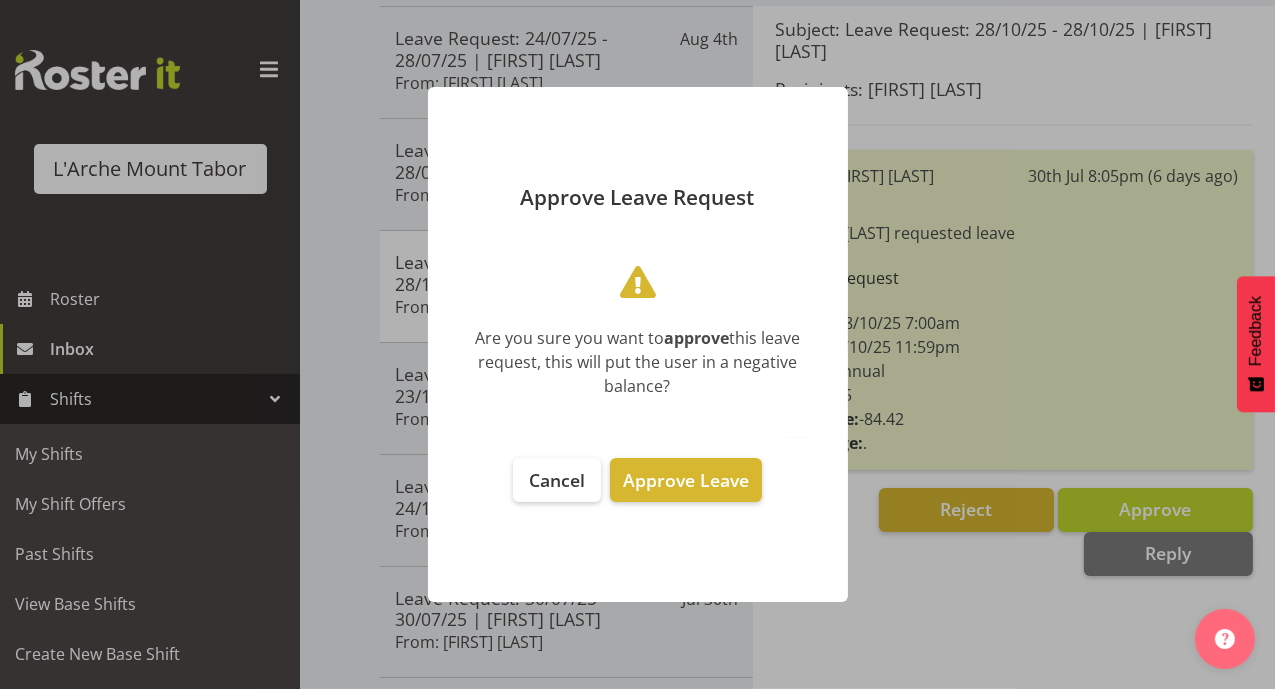 drag, startPoint x: 658, startPoint y: 484, endPoint x: 938, endPoint y: 537, distance: 284.97192 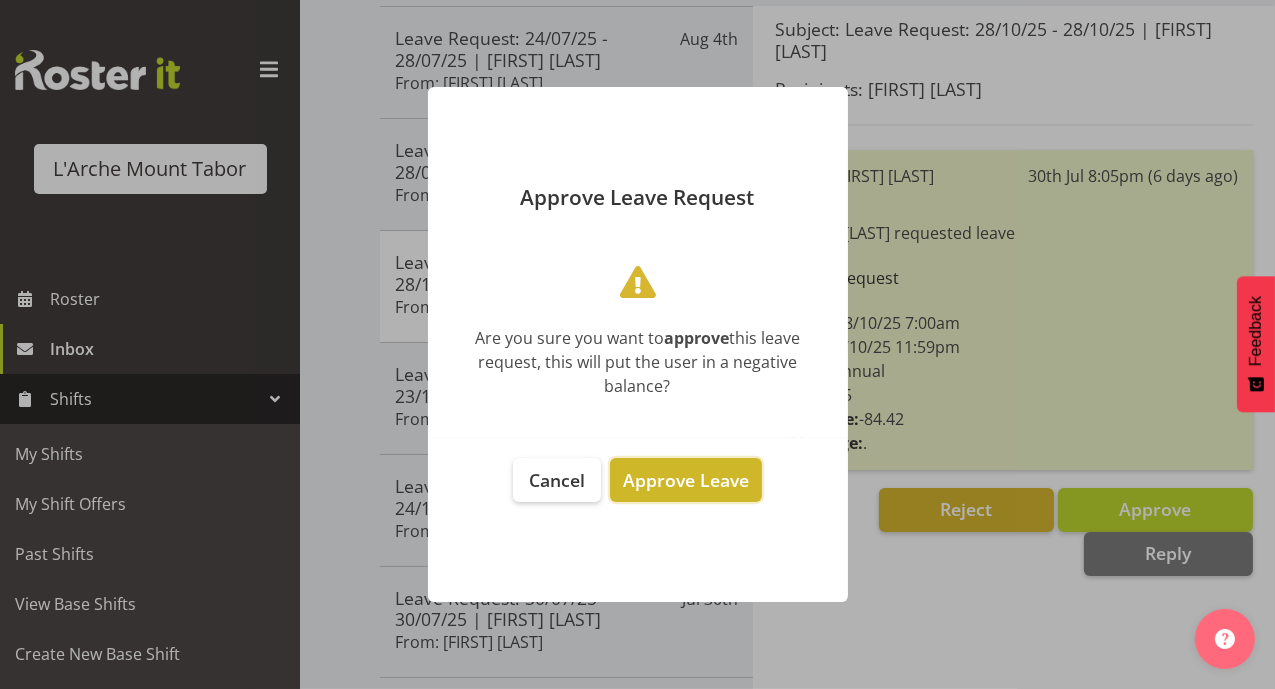 click on "Approve Leave" at bounding box center [686, 480] 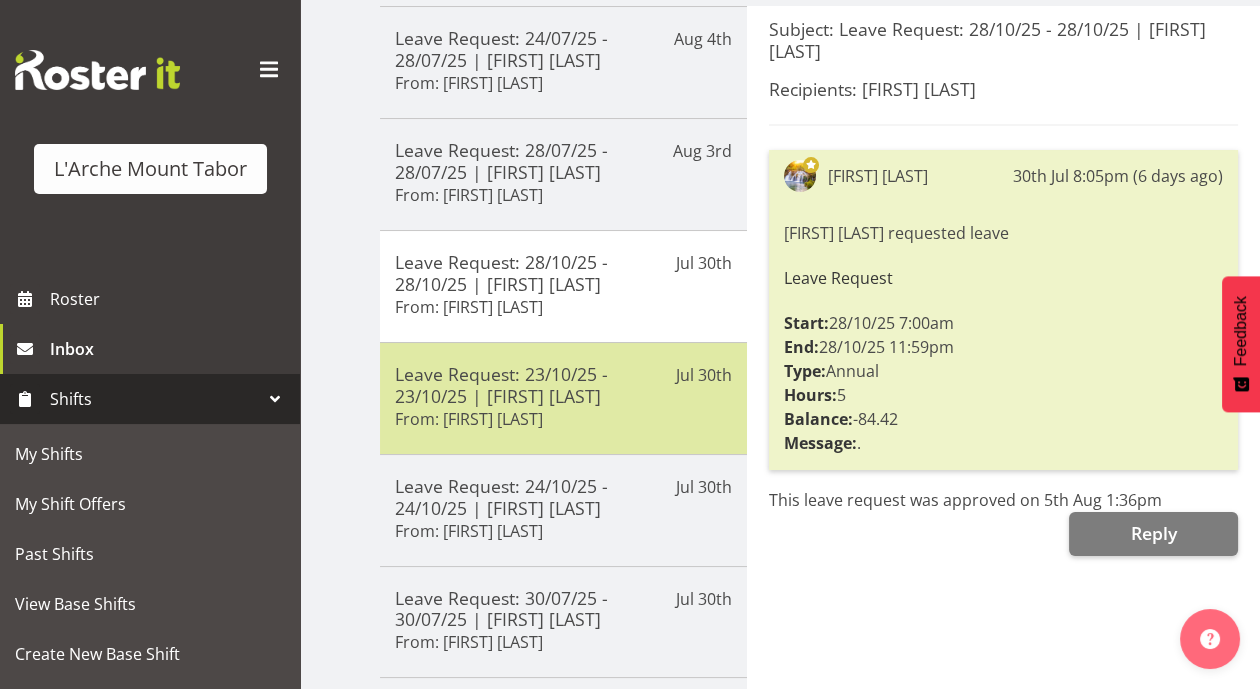 click on "Leave Request: 23/10/25 - 23/10/25 | Aizza Garduque" at bounding box center (563, 385) 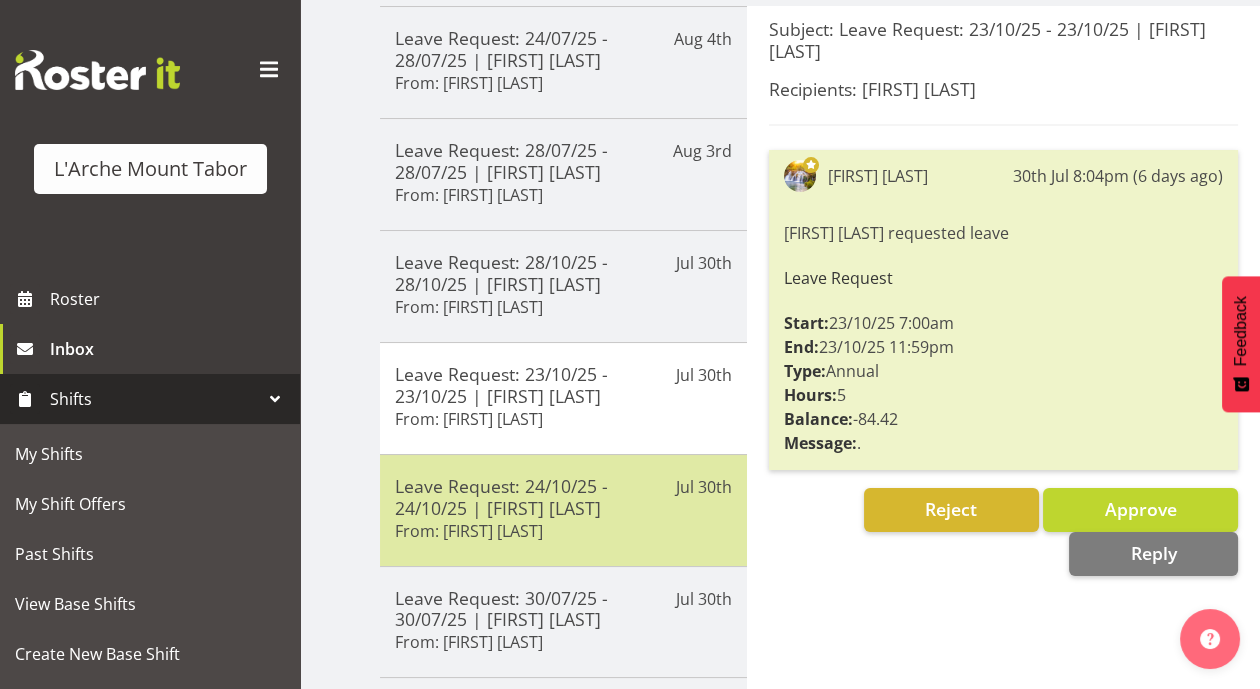 click on "Leave Request: 24/10/25 - 24/10/25 | Aizza Garduque
From: Aizza Garduque" at bounding box center [563, 510] 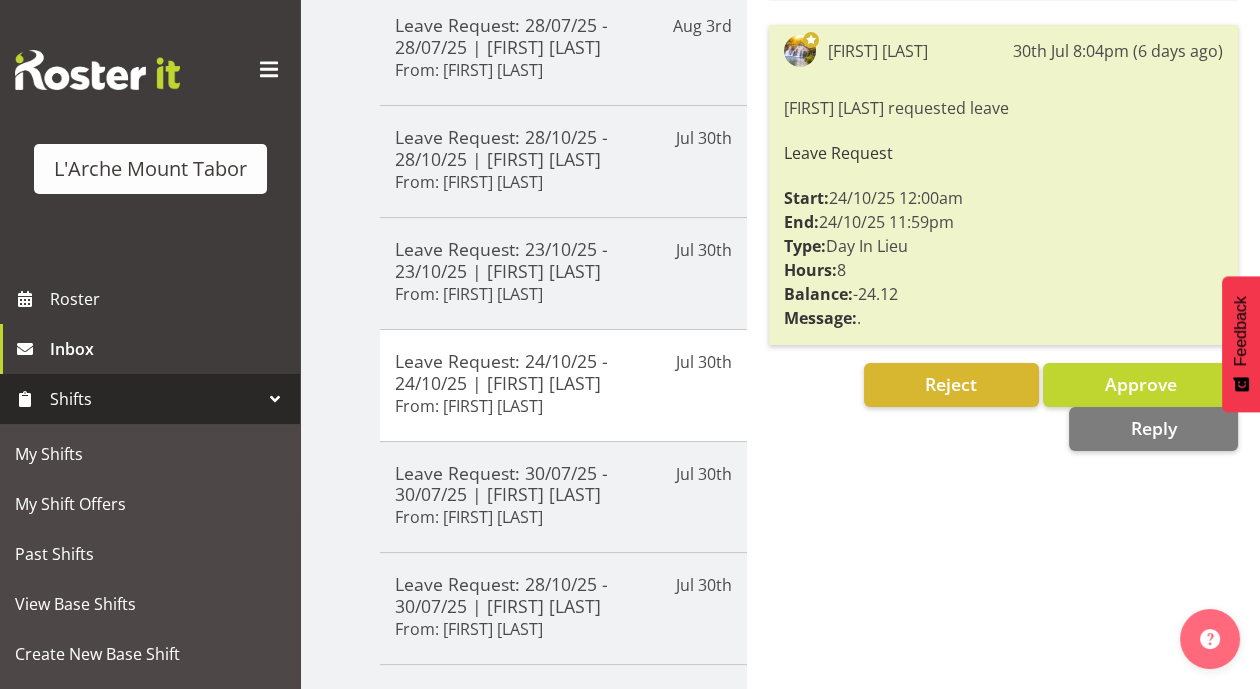 scroll, scrollTop: 458, scrollLeft: 0, axis: vertical 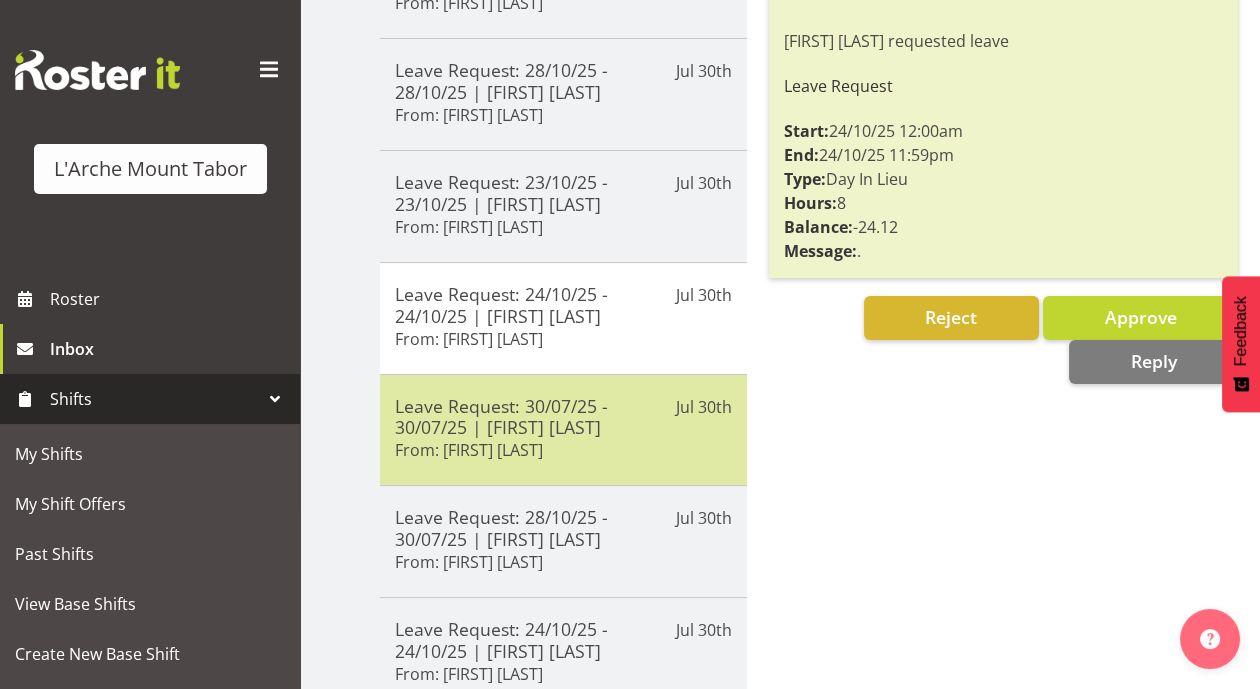 click on "Leave Request: 30/07/25 - 30/07/25 | Aizza Garduque" at bounding box center [563, 417] 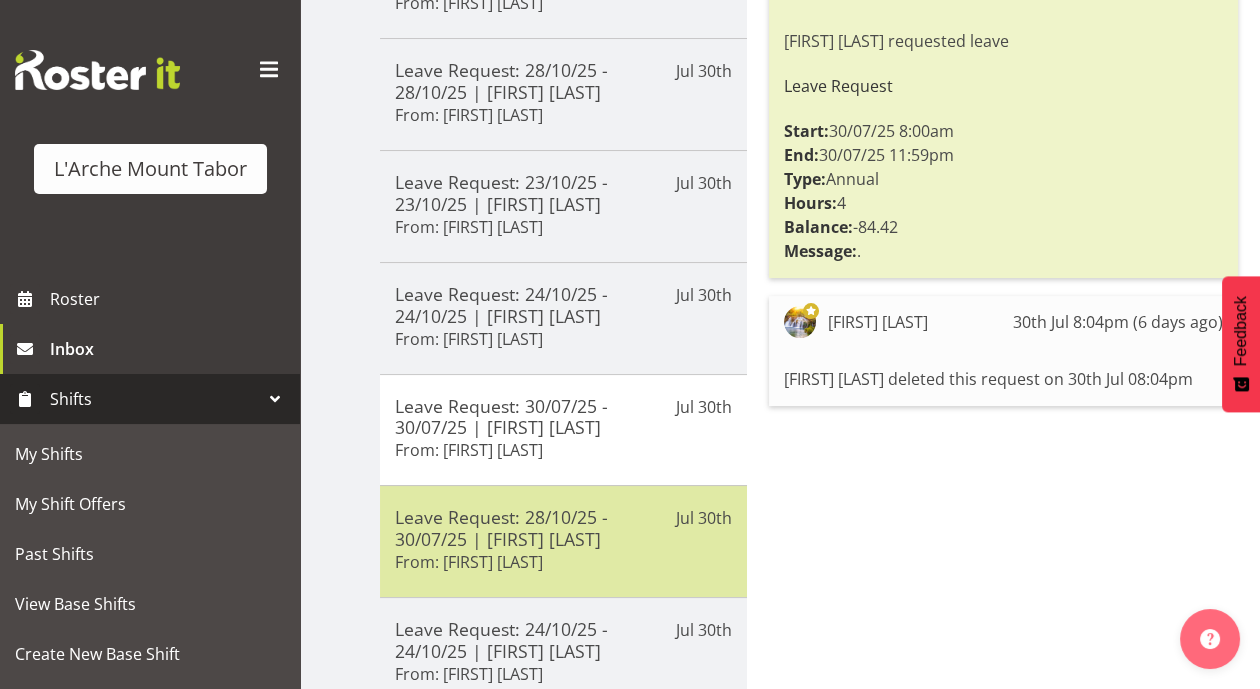 click on "Leave Request: 28/10/25 - 30/07/25 | Adrian Garduque" at bounding box center [563, 528] 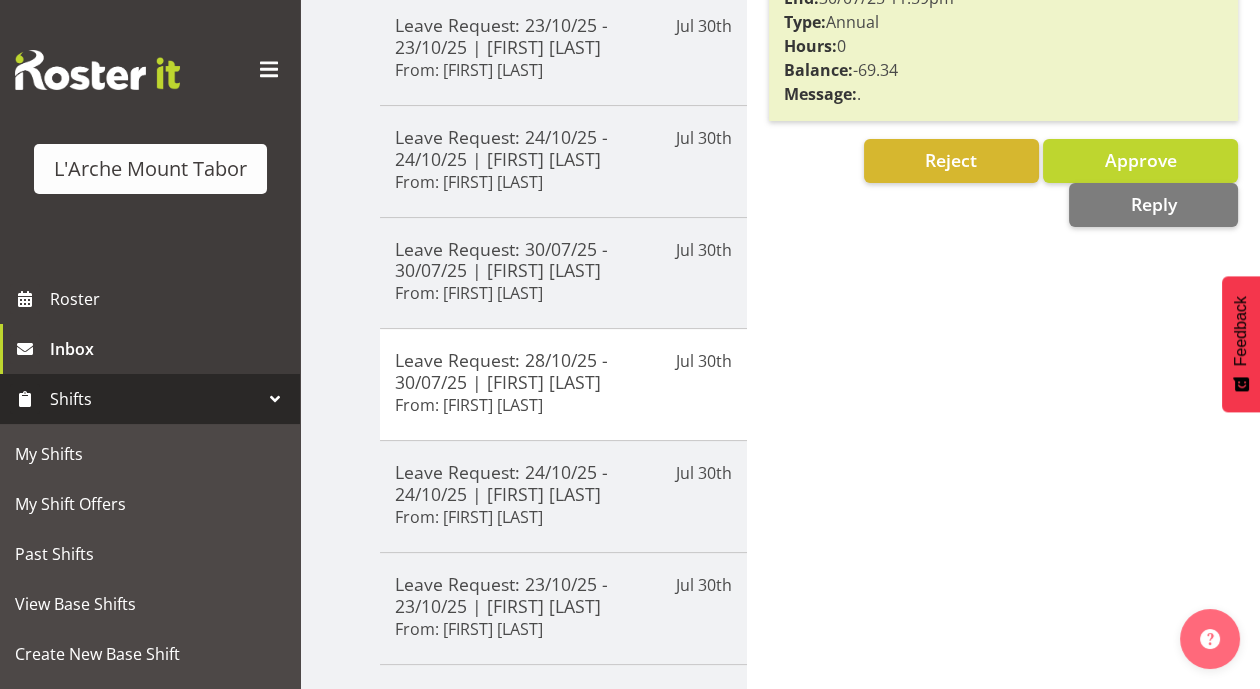 scroll, scrollTop: 779, scrollLeft: 0, axis: vertical 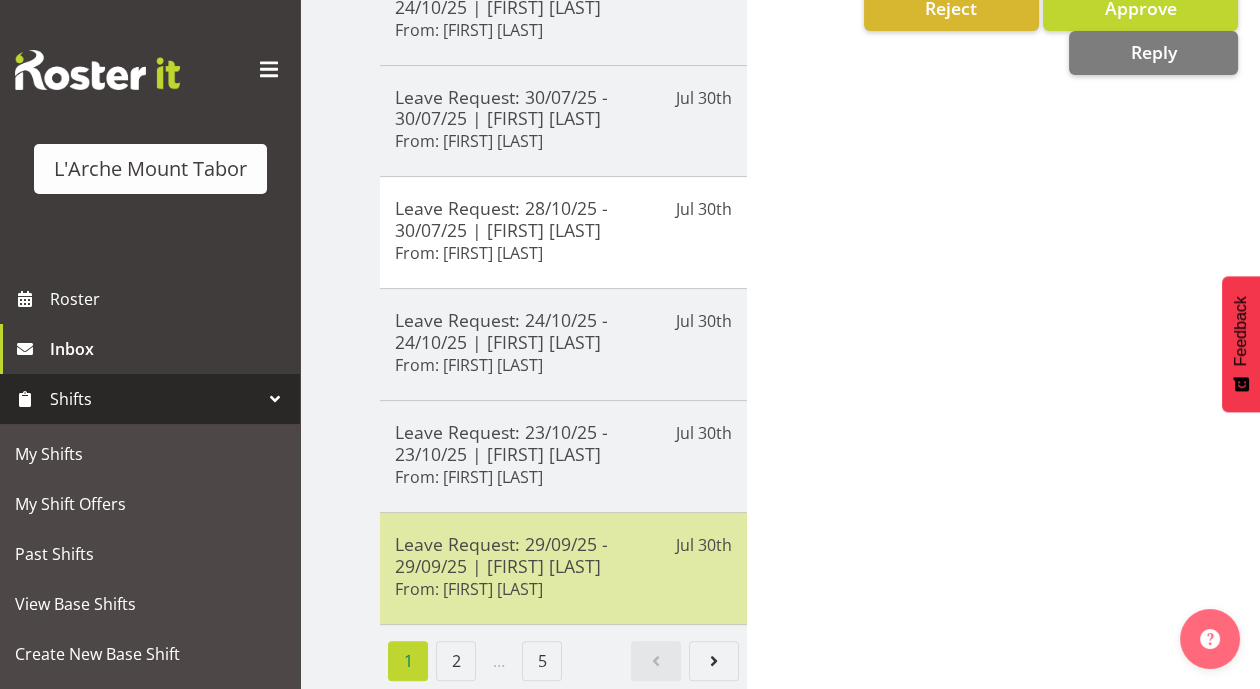 click on "Leave Request: 29/09/25 - 29/09/25 | Adrian Garduque" at bounding box center [563, 555] 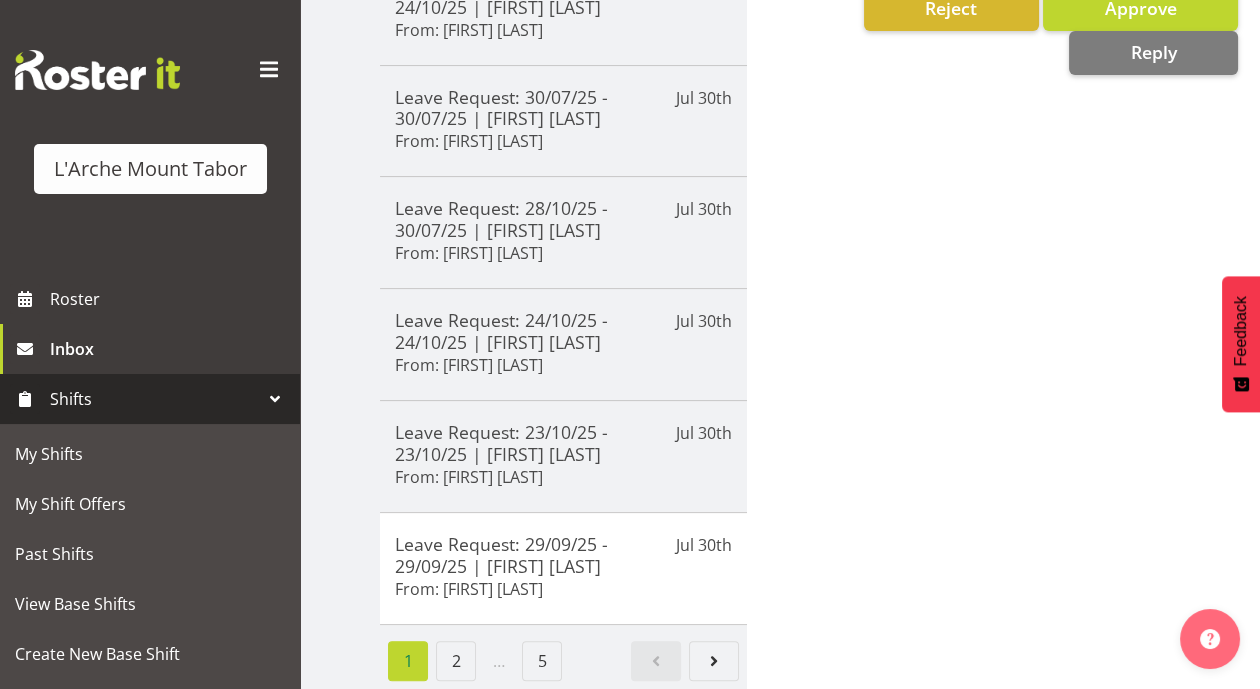 scroll, scrollTop: 779, scrollLeft: 0, axis: vertical 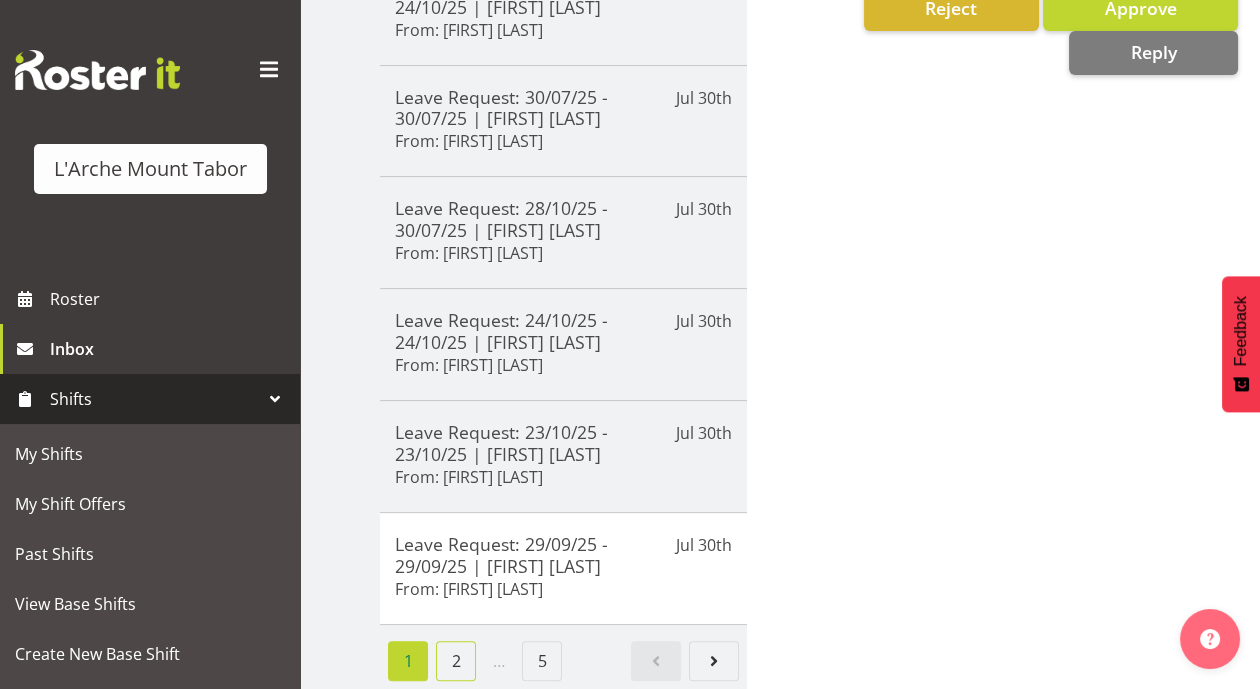 click on "2" at bounding box center [456, 661] 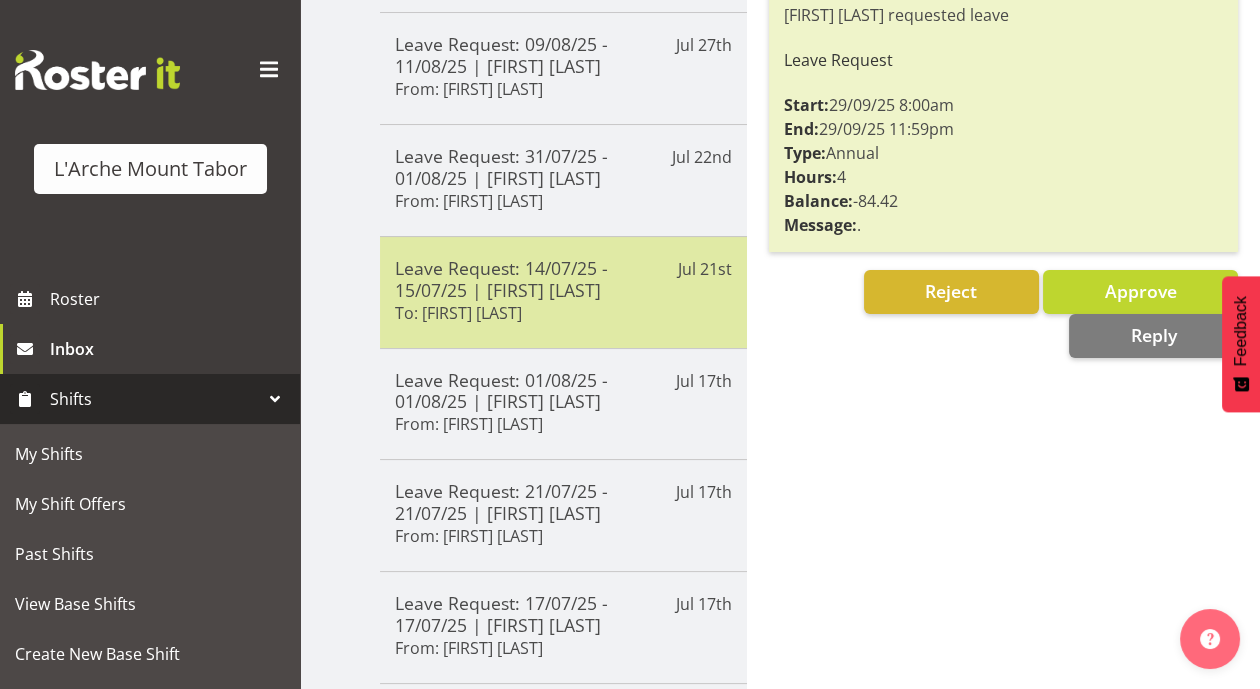 scroll, scrollTop: 596, scrollLeft: 0, axis: vertical 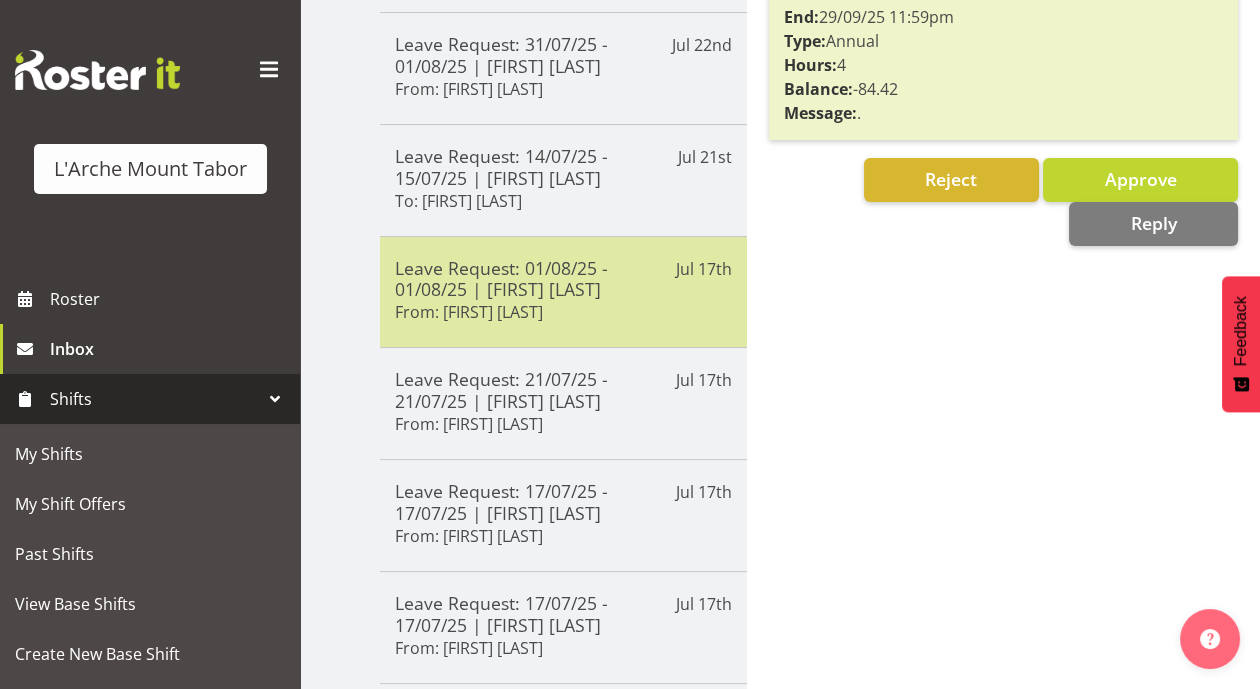 click on "Leave Request: 01/08/25 - 01/08/25 | Aizza Garduque" at bounding box center [563, 279] 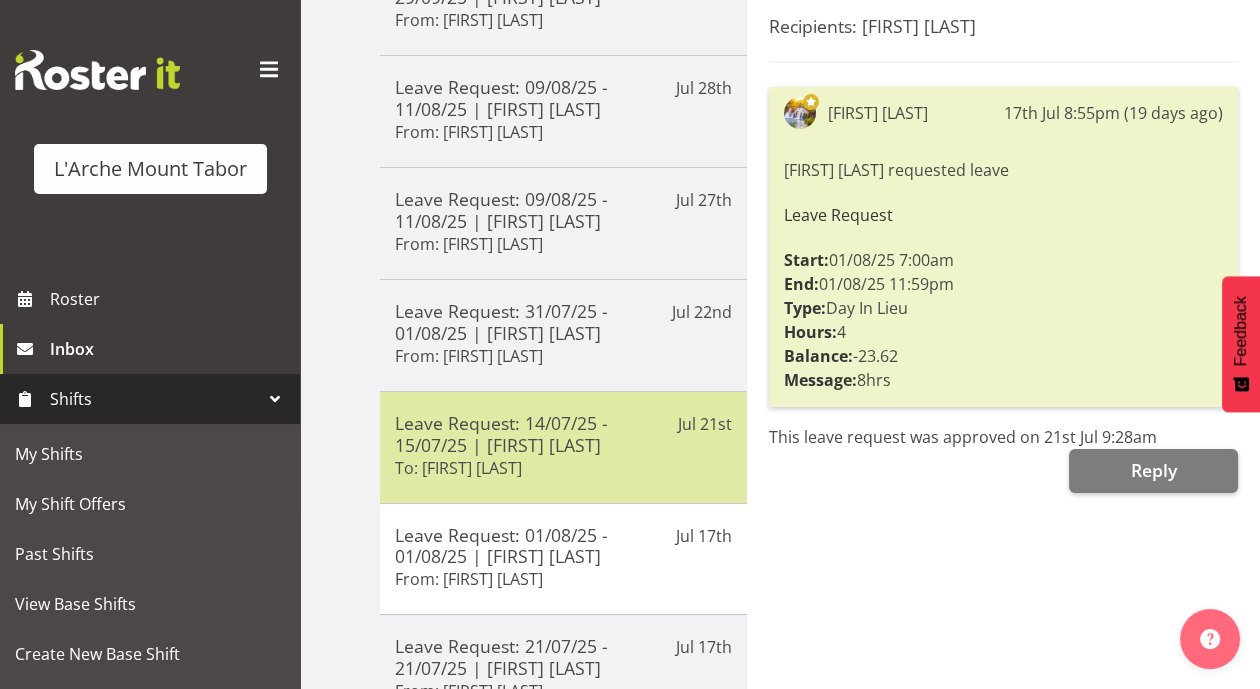 scroll, scrollTop: 0, scrollLeft: 0, axis: both 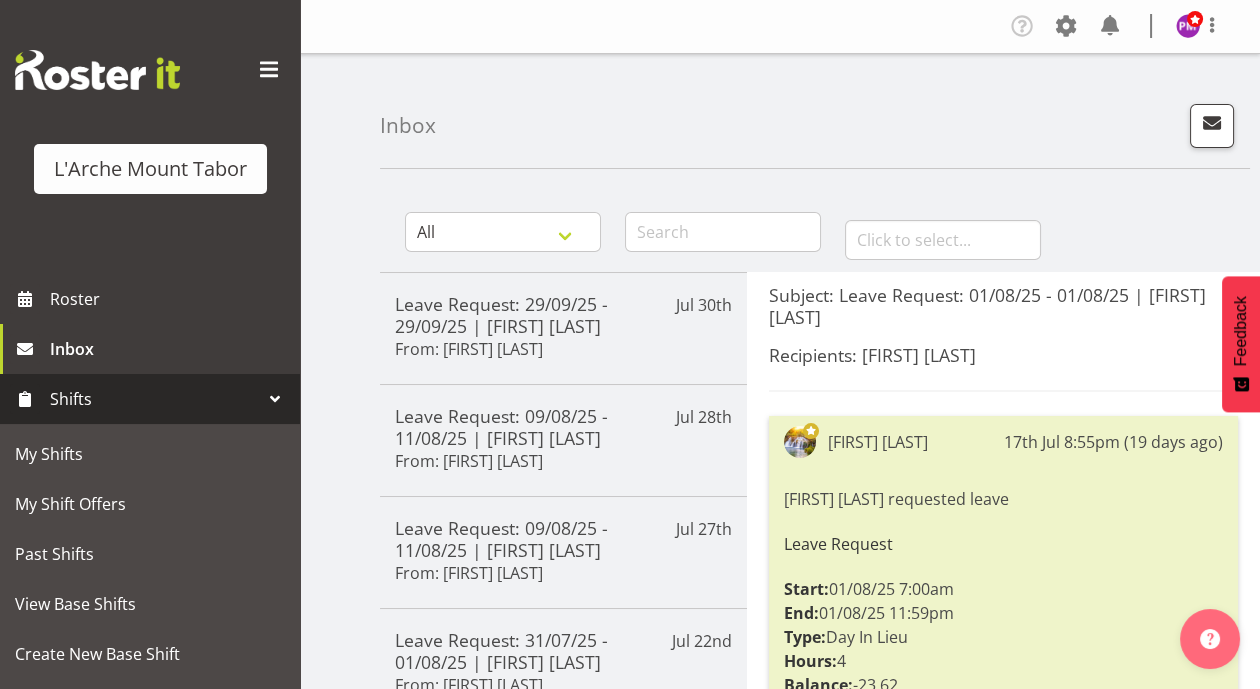 click on "Leave Request: 09/08/25 - 11/08/25 | Sanjay Prasad
From: Sanjay Prasad" at bounding box center [563, 440] 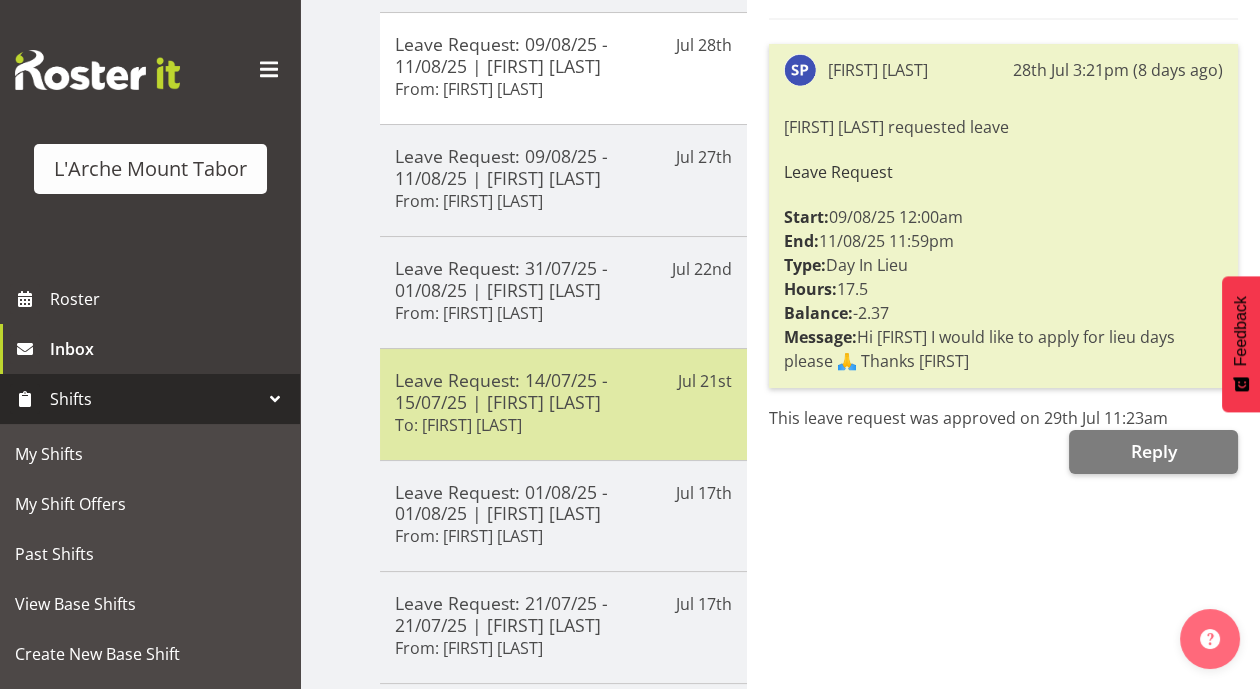 scroll, scrollTop: 384, scrollLeft: 0, axis: vertical 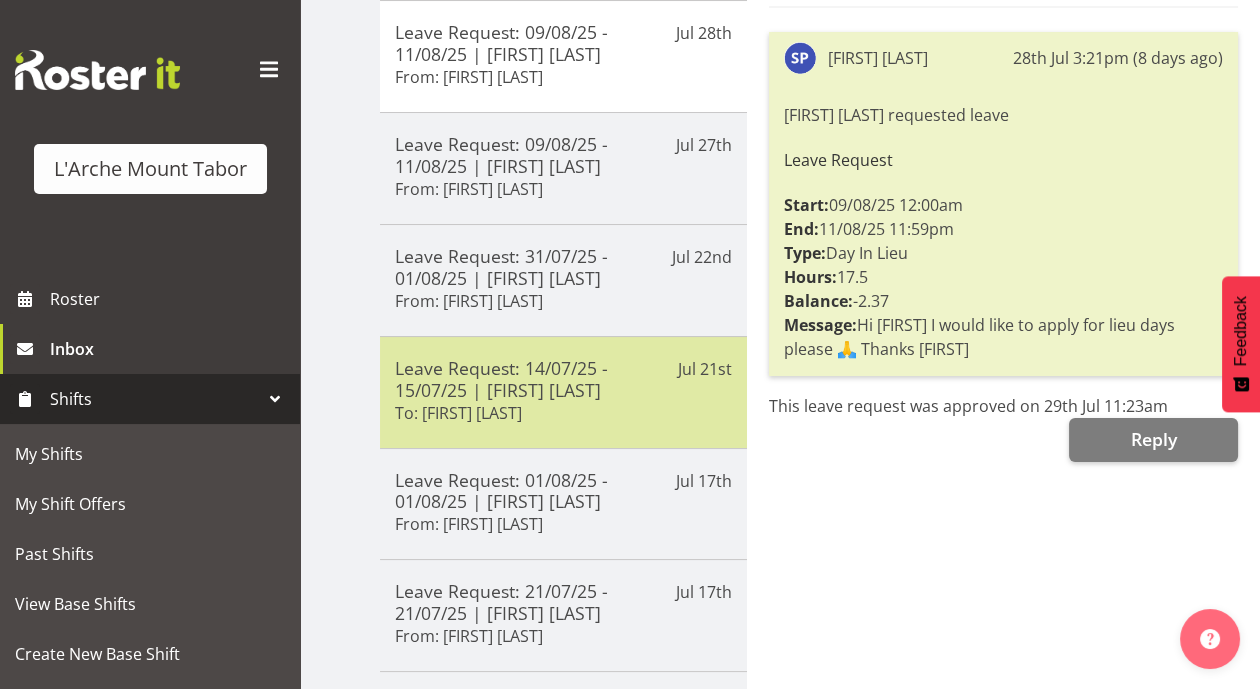 click on "Leave Request: 14/07/25 - 15/07/25 | Priyadharshini Mani
To: Christopher Hill" at bounding box center (563, 392) 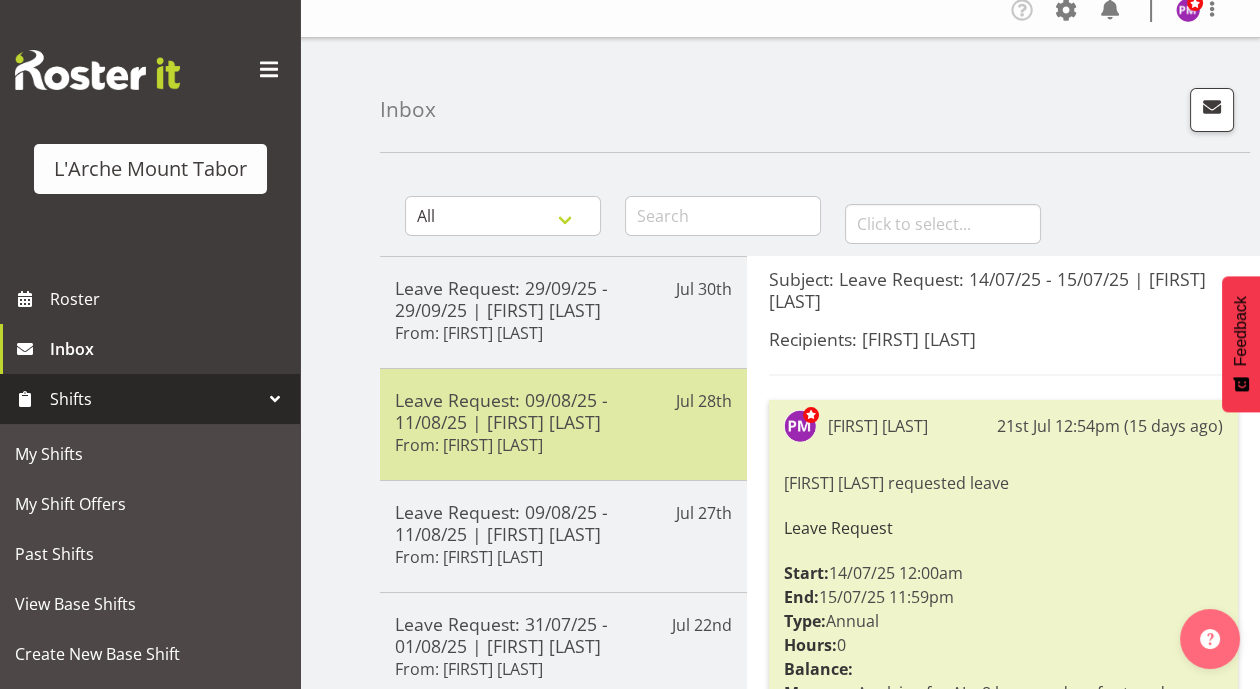scroll, scrollTop: 0, scrollLeft: 0, axis: both 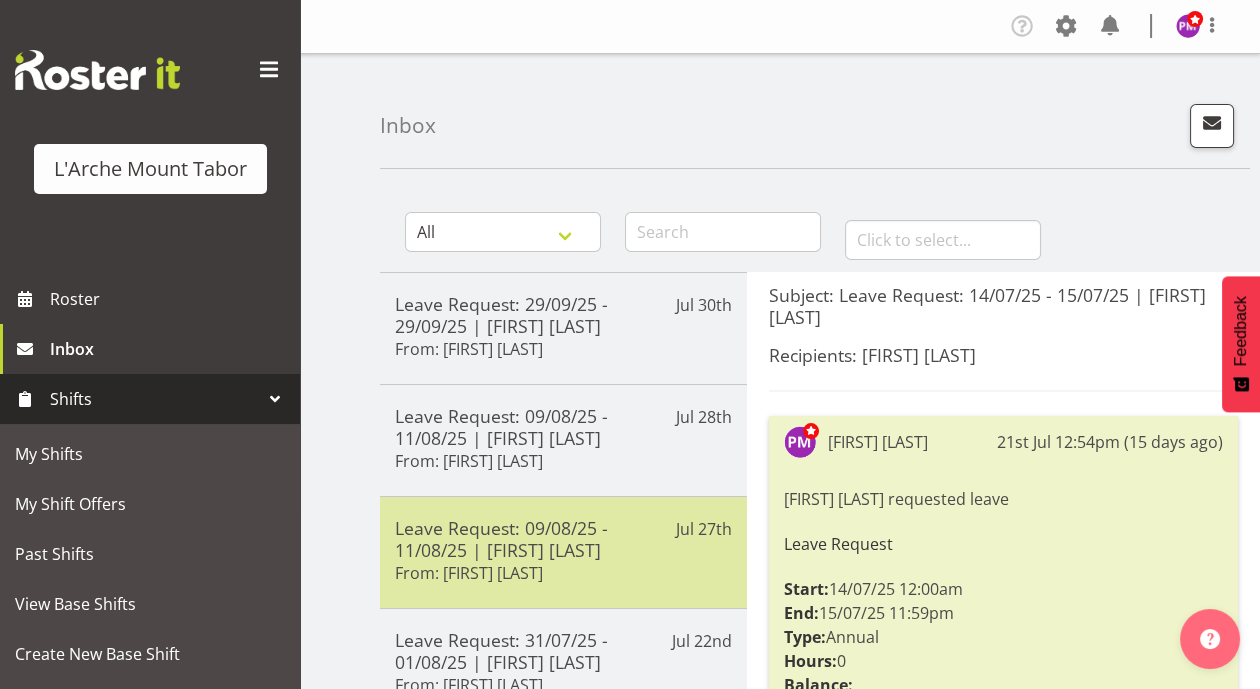 click on "Leave Request: 09/08/25 - 11/08/25 | Sanjay Prasad
From: Sanjay Prasad" at bounding box center (563, 552) 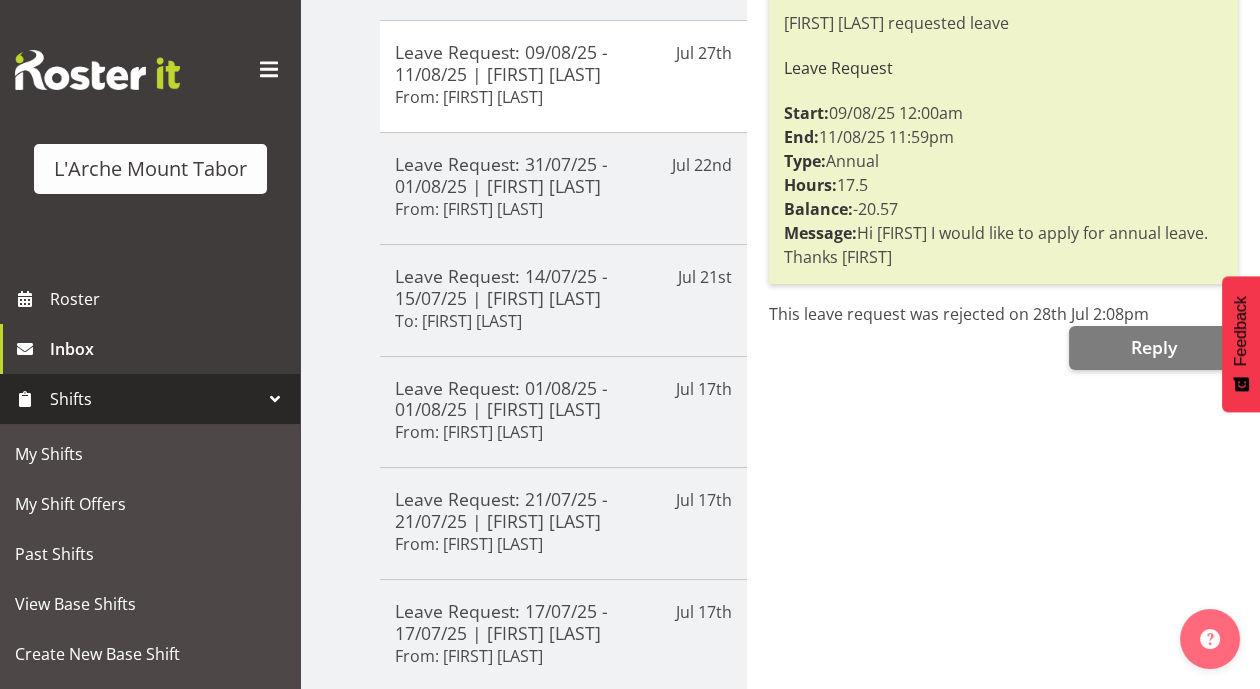 scroll, scrollTop: 0, scrollLeft: 0, axis: both 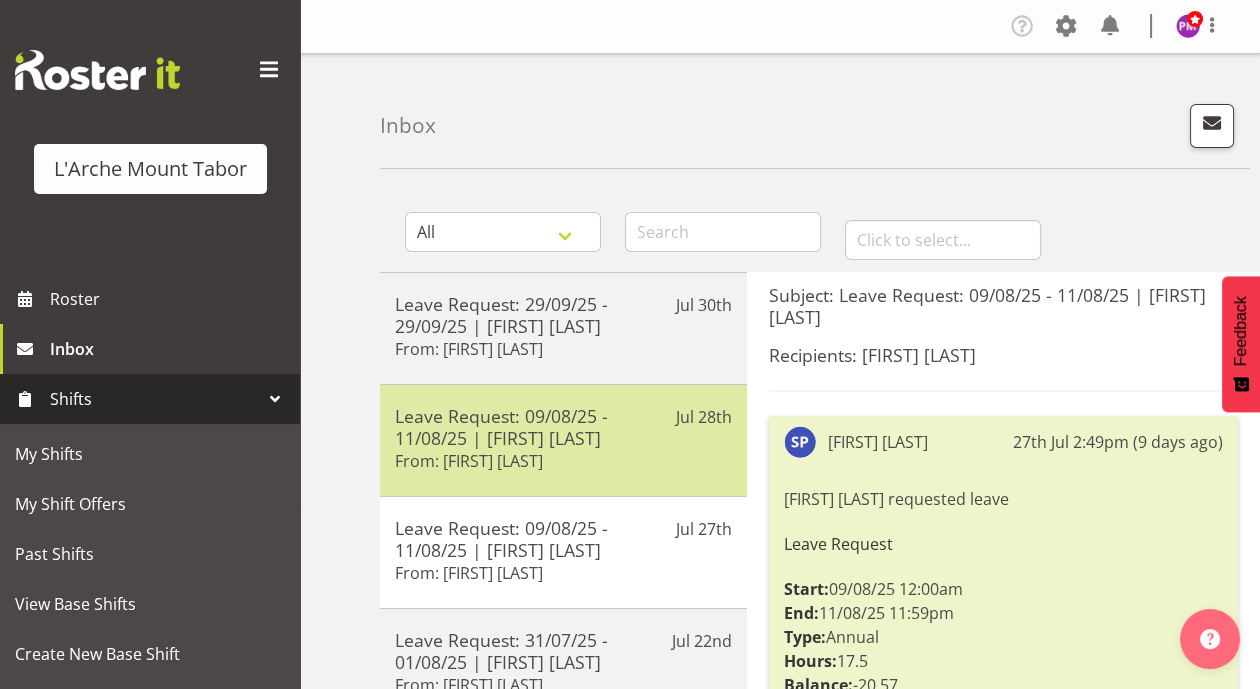 click on "Leave Request: 09/08/25 - 11/08/25 | Sanjay Prasad" at bounding box center [563, 427] 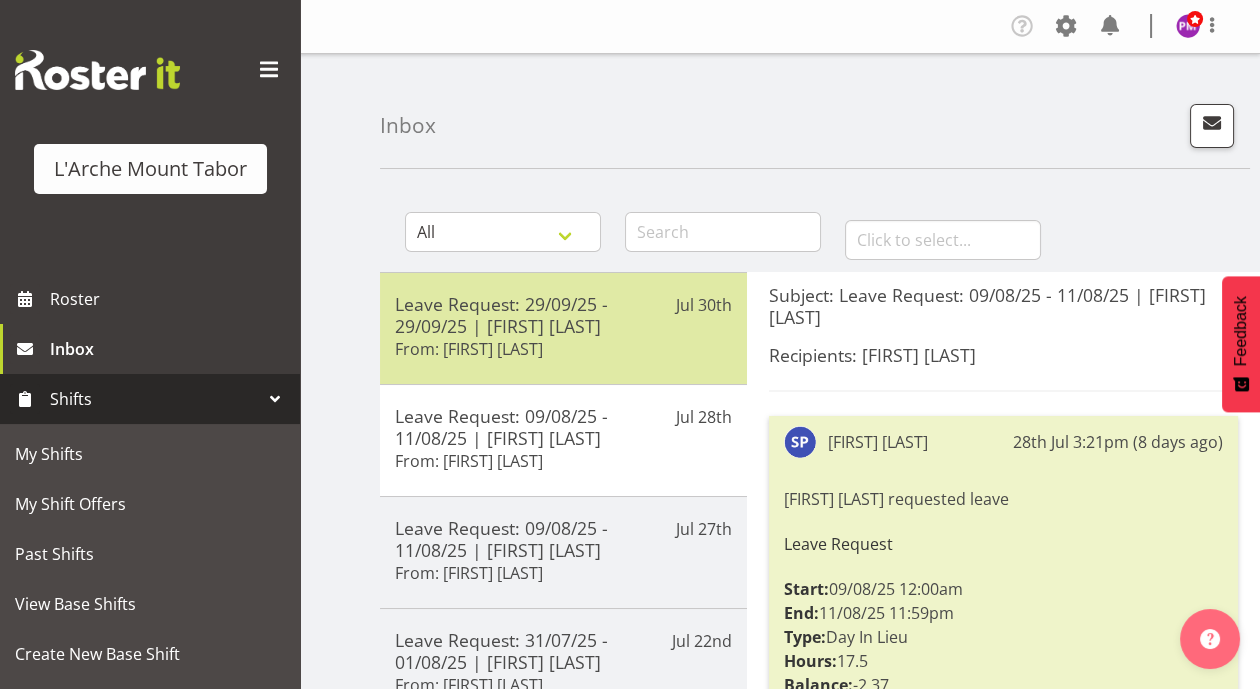 click on "From: Aizza Garduque" at bounding box center [469, 349] 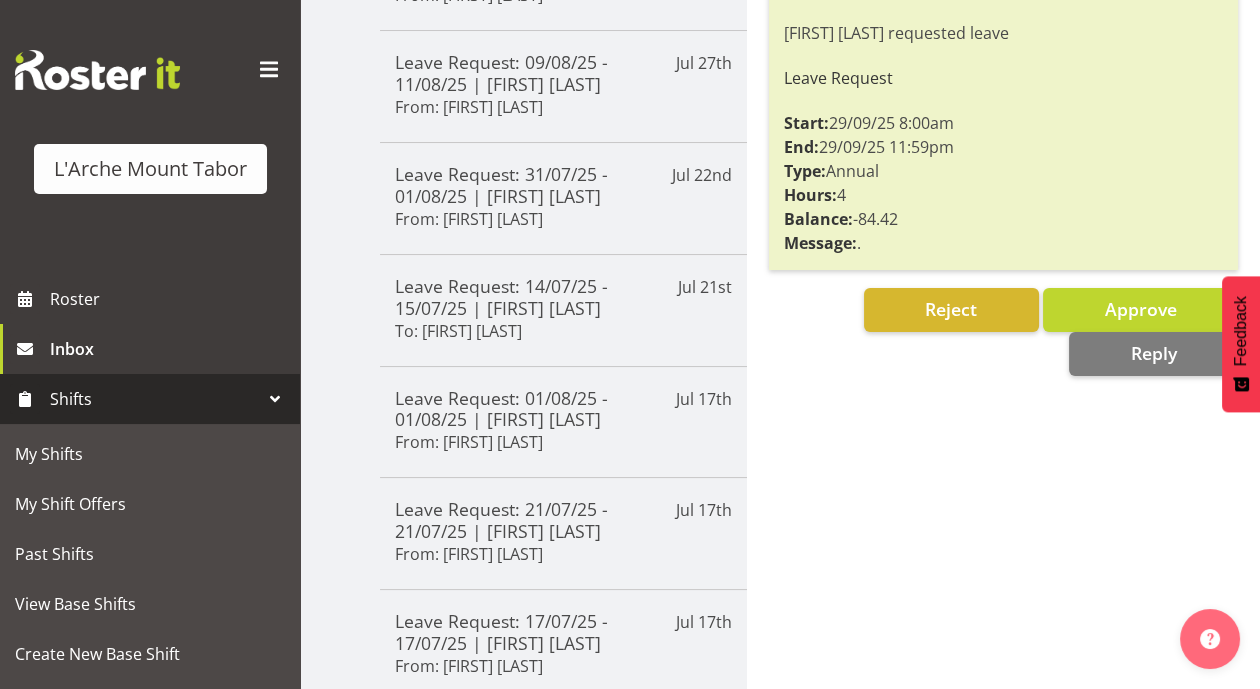 scroll, scrollTop: 467, scrollLeft: 0, axis: vertical 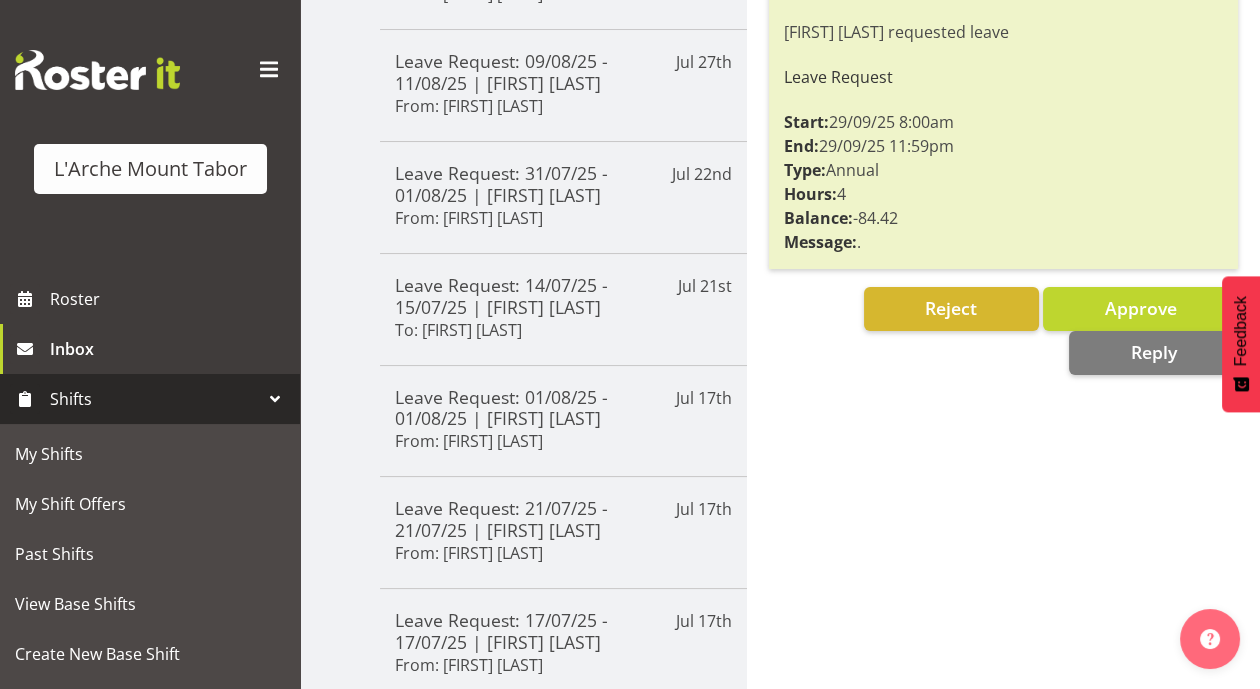 click on "Subject: Leave Request: 29/09/25 - 29/09/25 | Aizza Garduque    Recipients: Priyadharshini Mani
Aizza Garduque
30th Jul 7:58pm (6 days ago)
Aizza Garduque requested leave Leave Request Start:  29/09/25 8:00am End:  29/09/25 11:59pm Type:  Annual Hours:  4 Balance:  -84.42 Message:  .       Reject   Approve   Reply" at bounding box center (1003, 397) 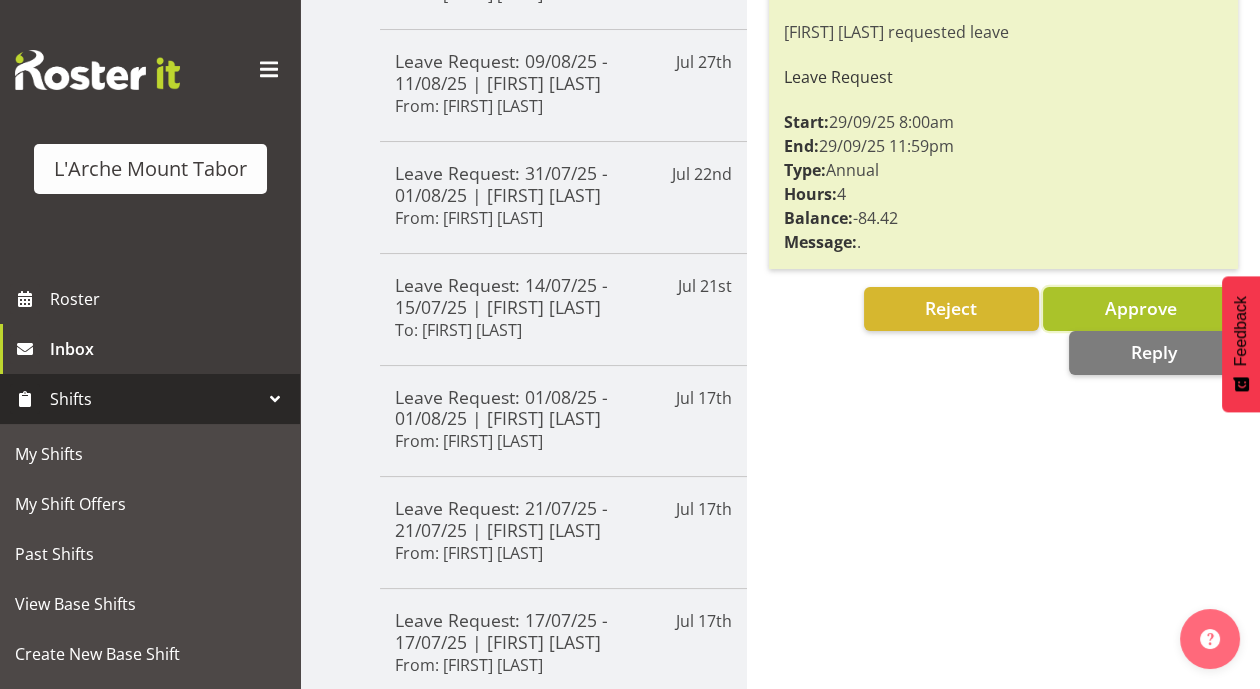 click on "Approve" at bounding box center [1140, 309] 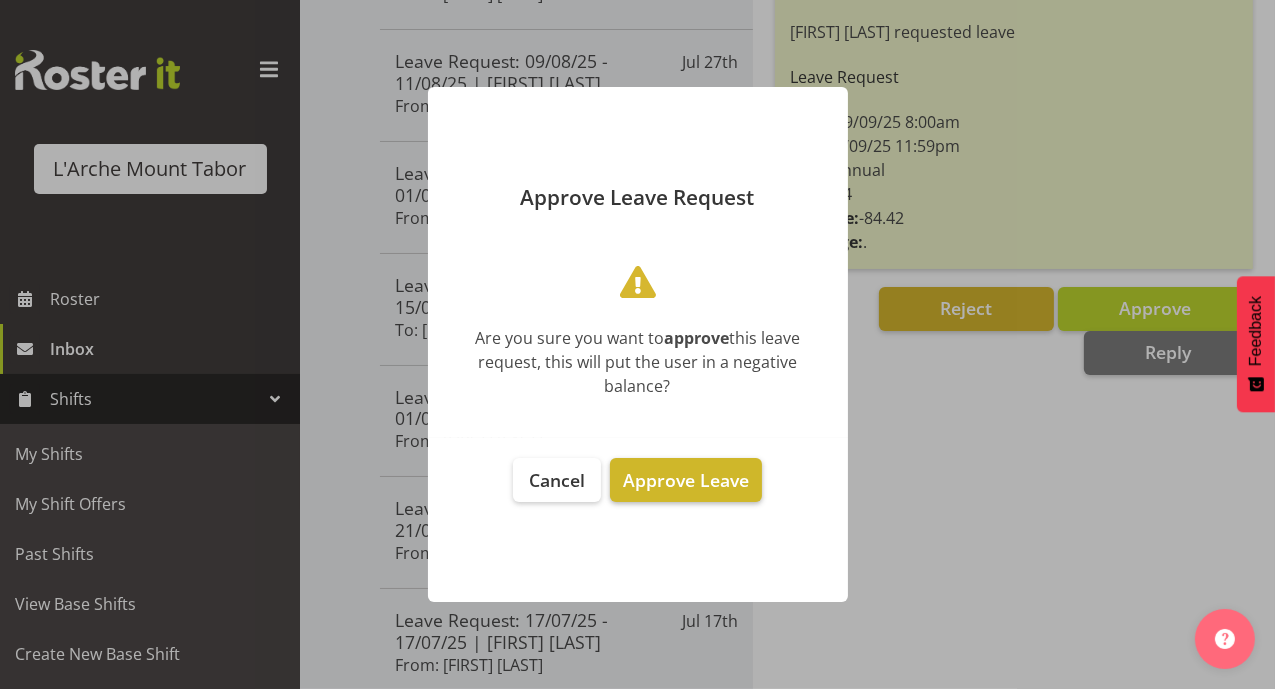 click on "Approve Leave" at bounding box center (686, 480) 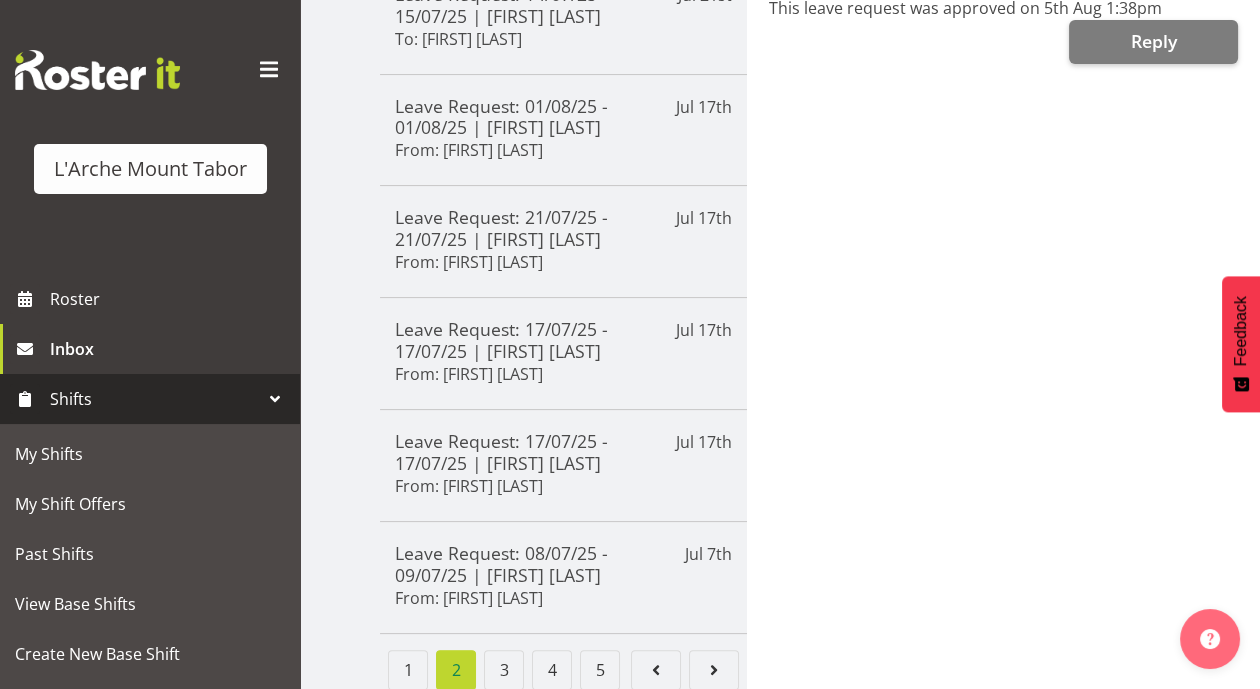 scroll, scrollTop: 779, scrollLeft: 0, axis: vertical 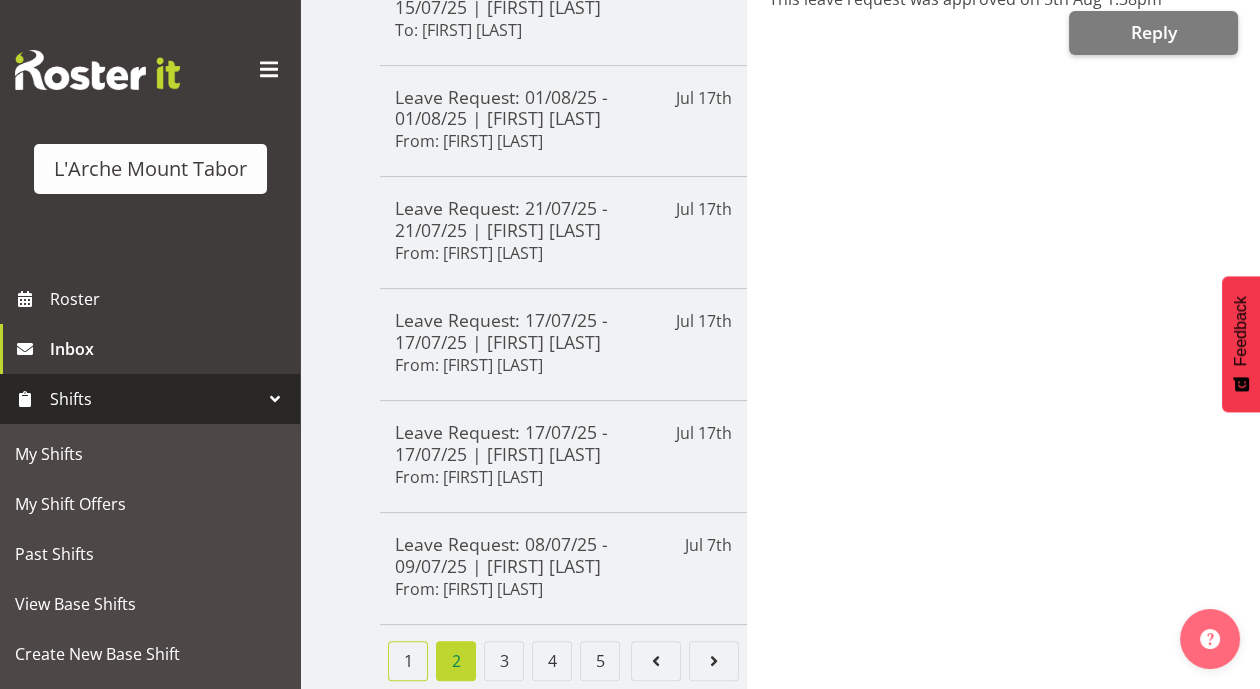 click on "1" at bounding box center [408, 661] 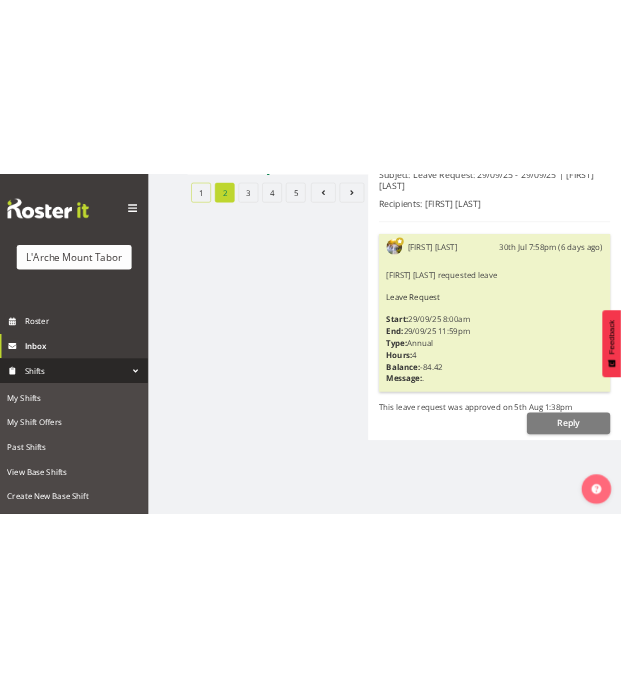 scroll, scrollTop: 779, scrollLeft: 0, axis: vertical 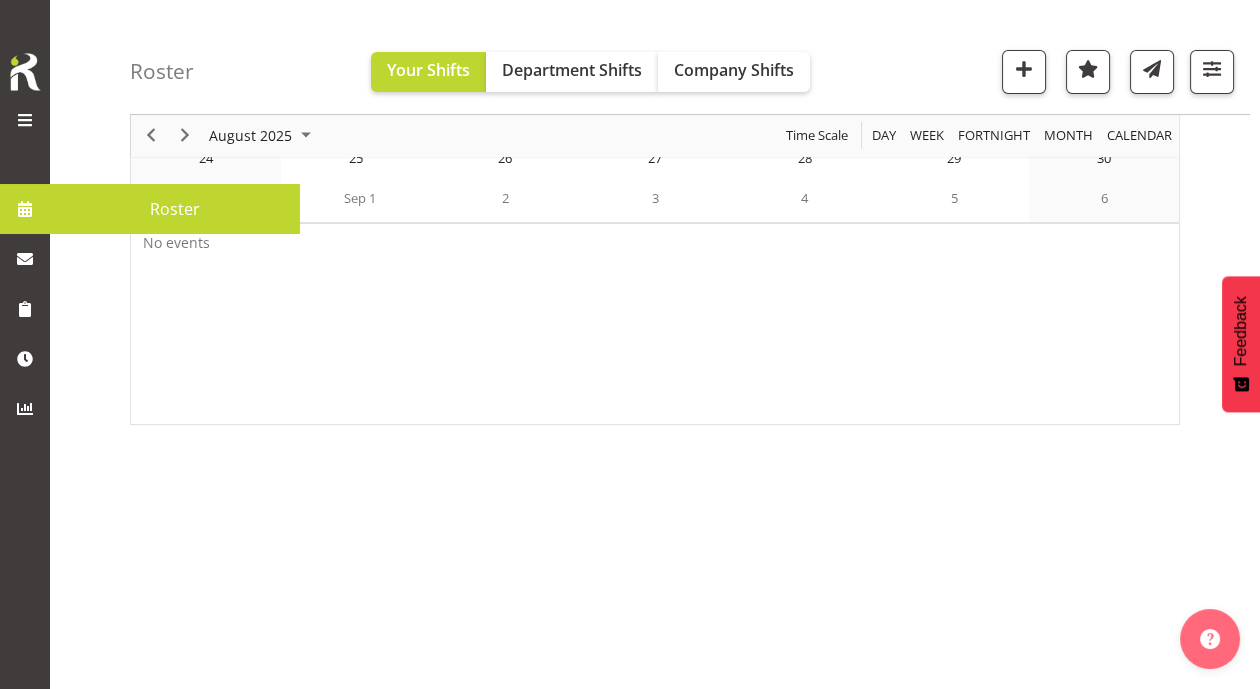 click at bounding box center [25, 209] 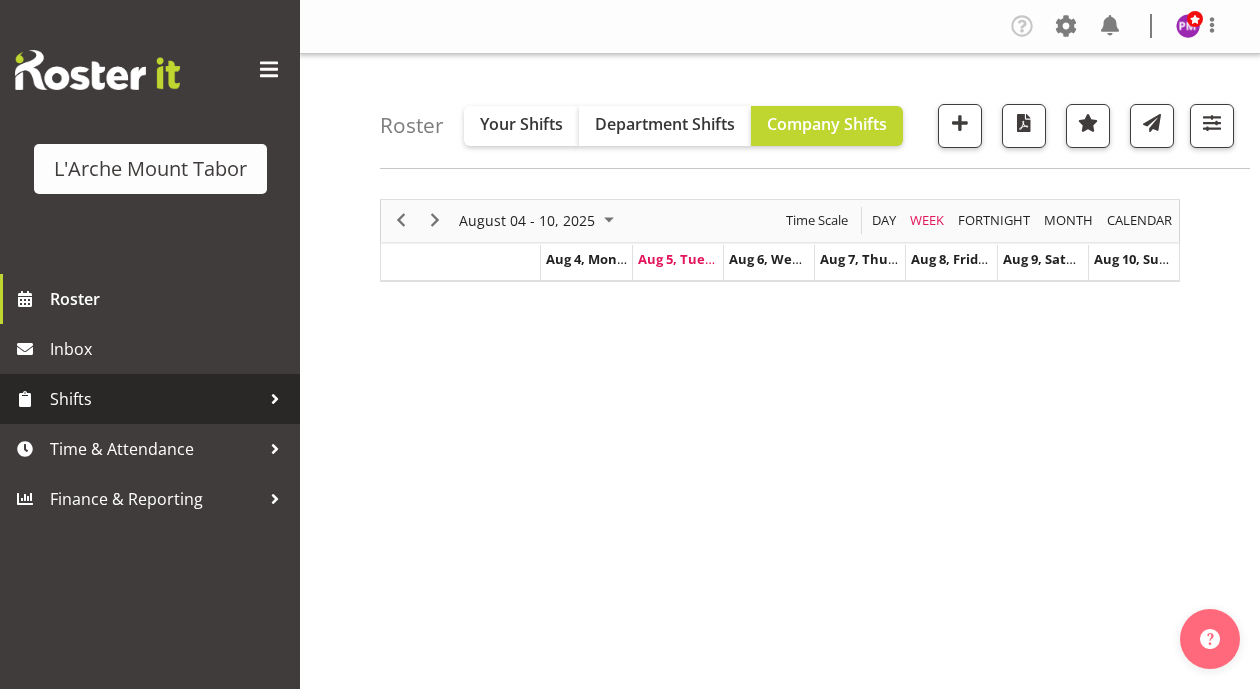 scroll, scrollTop: 0, scrollLeft: 0, axis: both 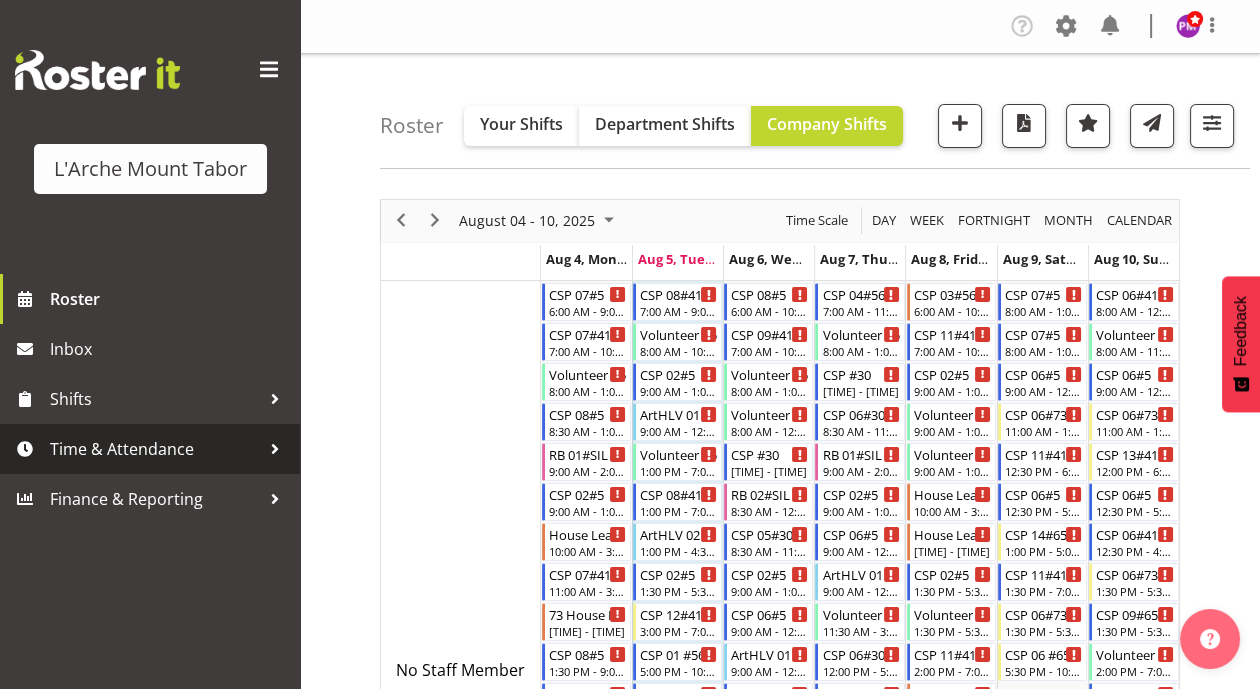 click on "Time & Attendance" at bounding box center [155, 449] 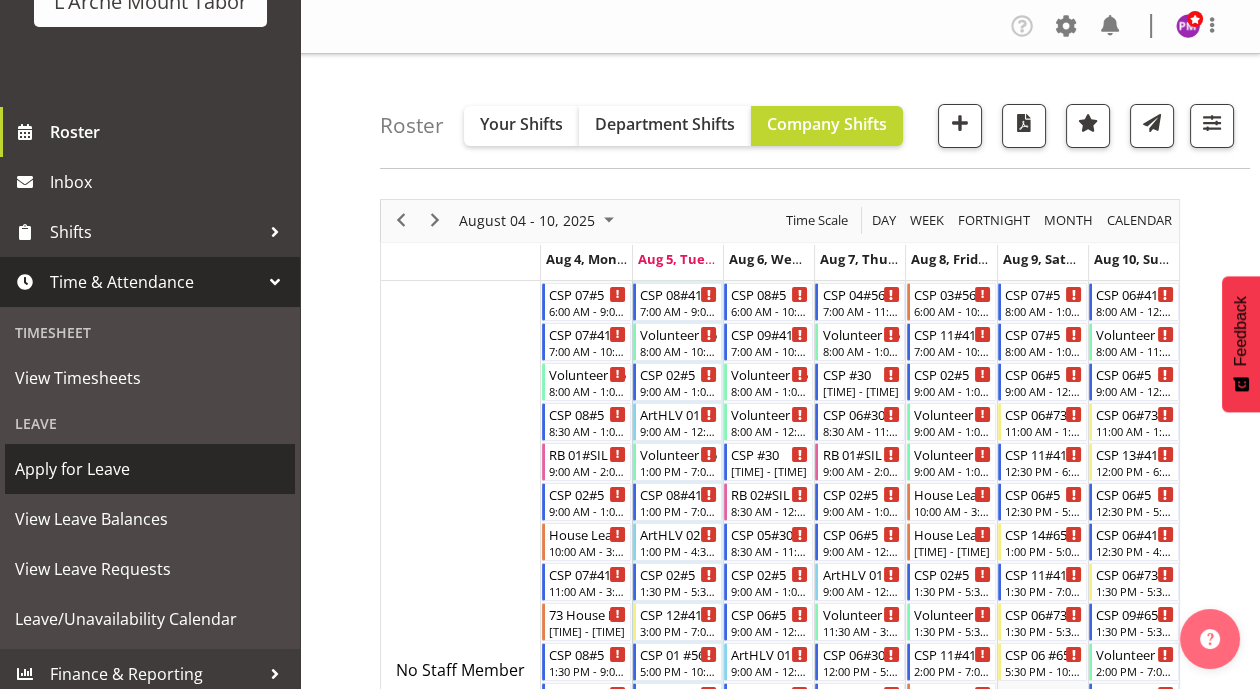 scroll, scrollTop: 176, scrollLeft: 0, axis: vertical 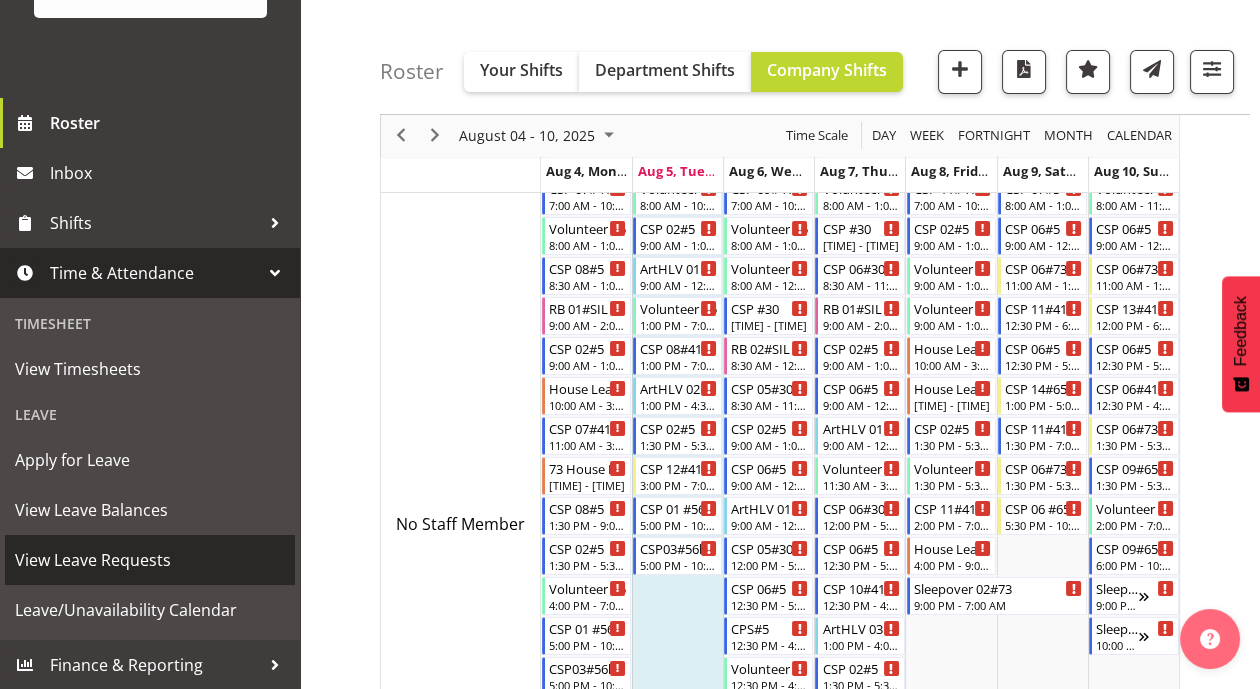click on "View Leave Requests" at bounding box center [150, 560] 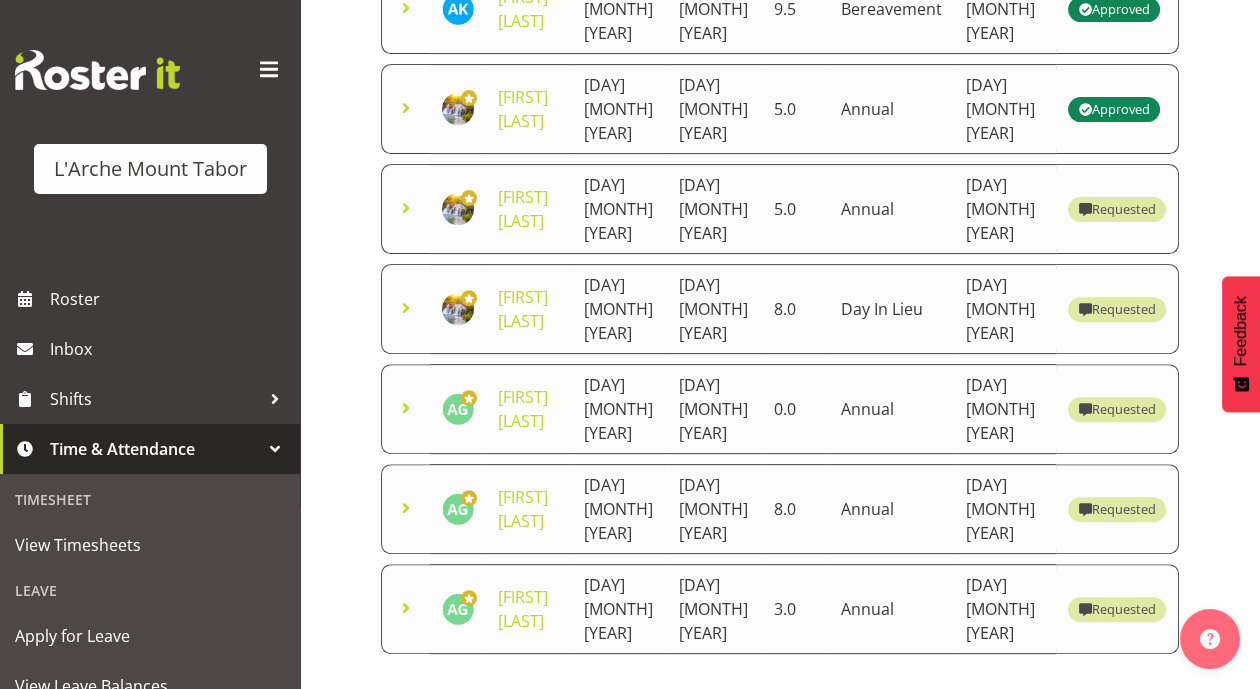 scroll, scrollTop: 1144, scrollLeft: 0, axis: vertical 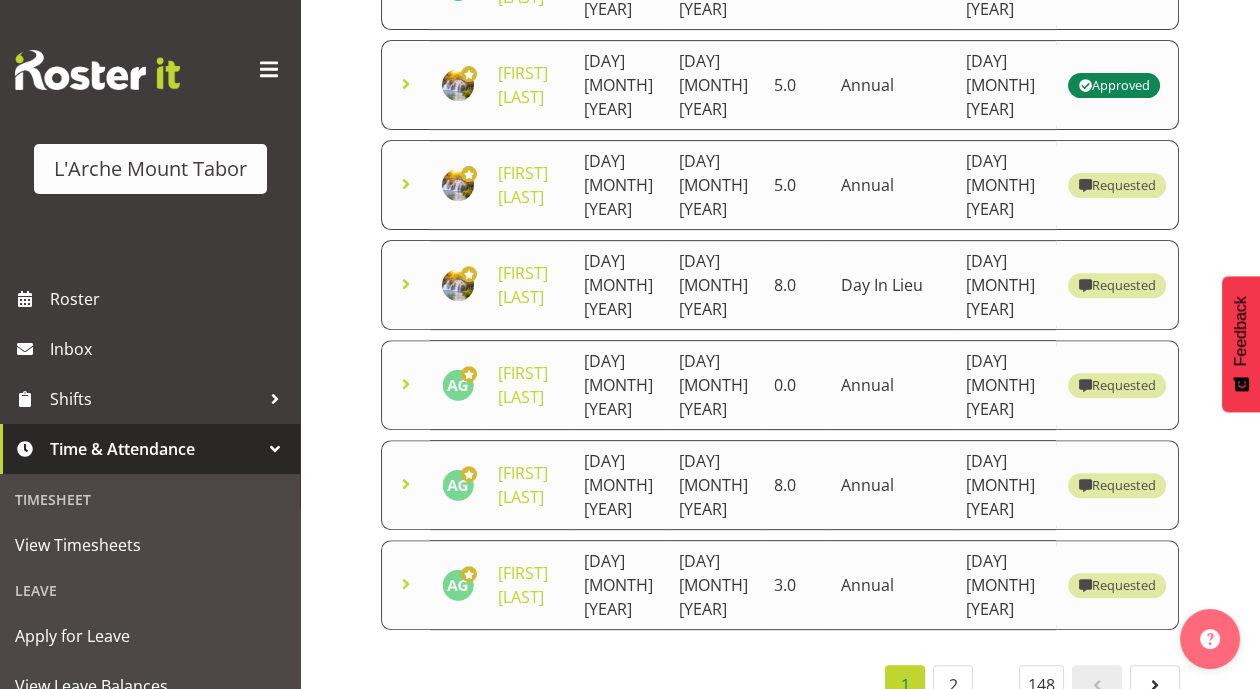 click on "1 2 … 148" at bounding box center (780, 685) 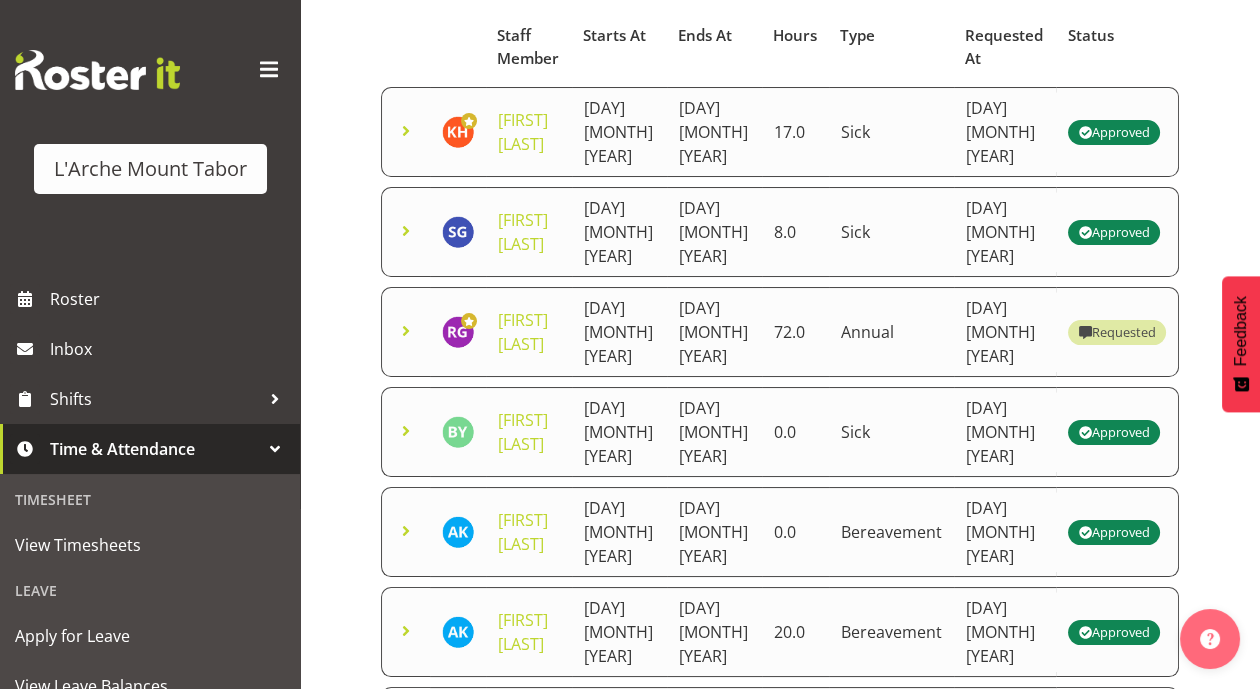 scroll, scrollTop: 0, scrollLeft: 0, axis: both 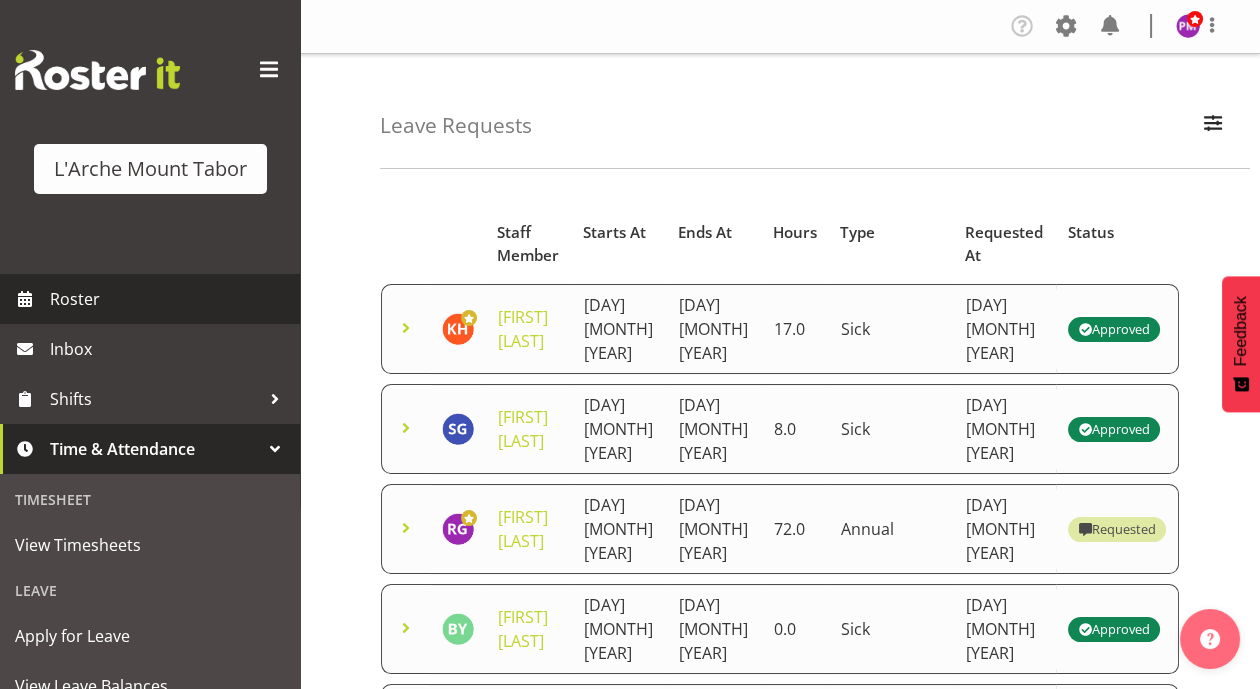 drag, startPoint x: 75, startPoint y: 293, endPoint x: 682, endPoint y: 99, distance: 637.248 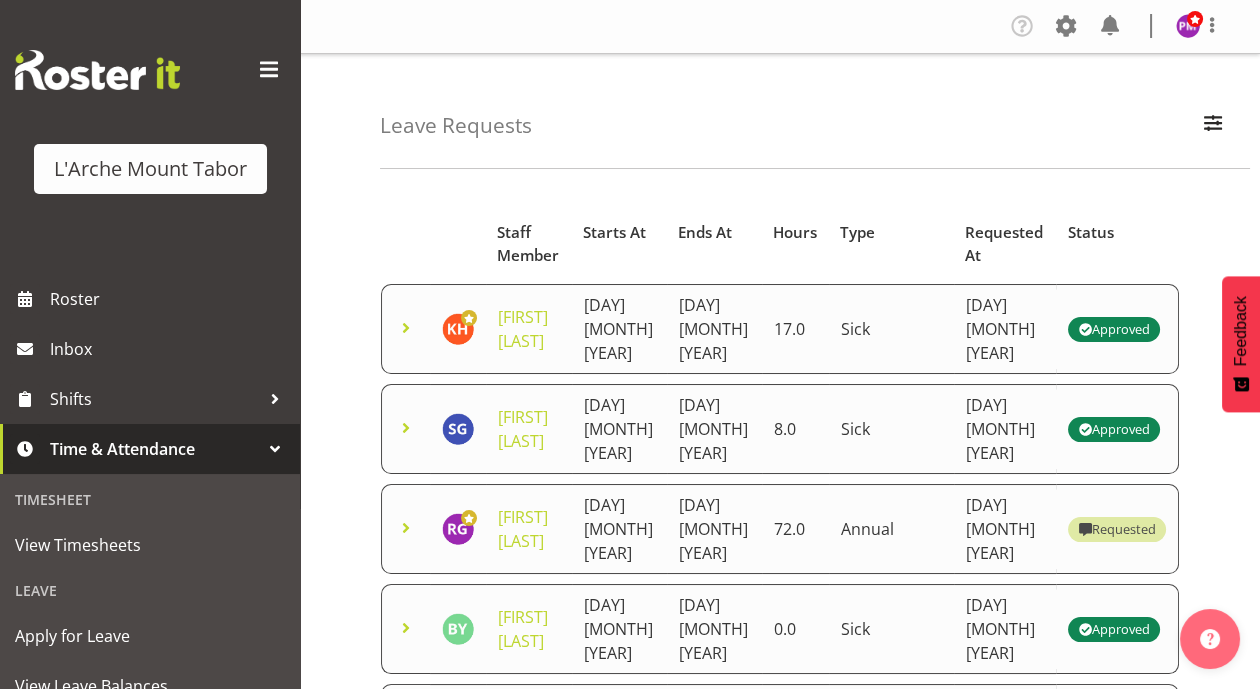 drag, startPoint x: 682, startPoint y: 99, endPoint x: 80, endPoint y: 66, distance: 602.9038 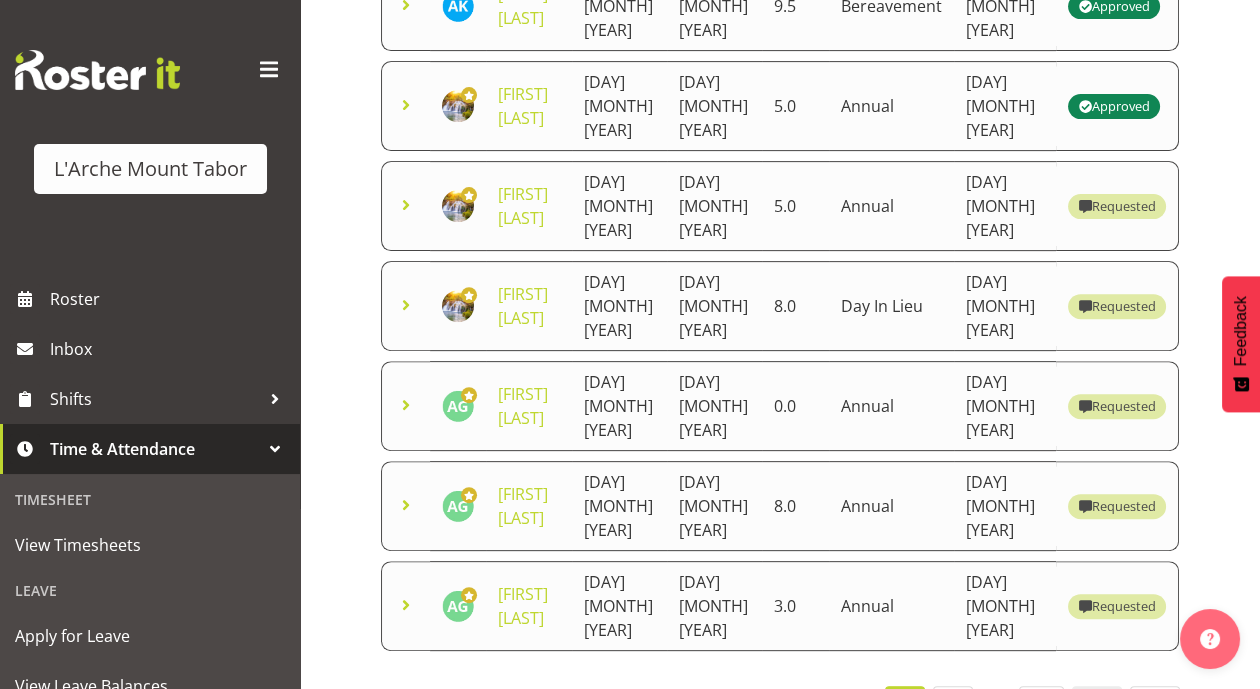 scroll, scrollTop: 1144, scrollLeft: 0, axis: vertical 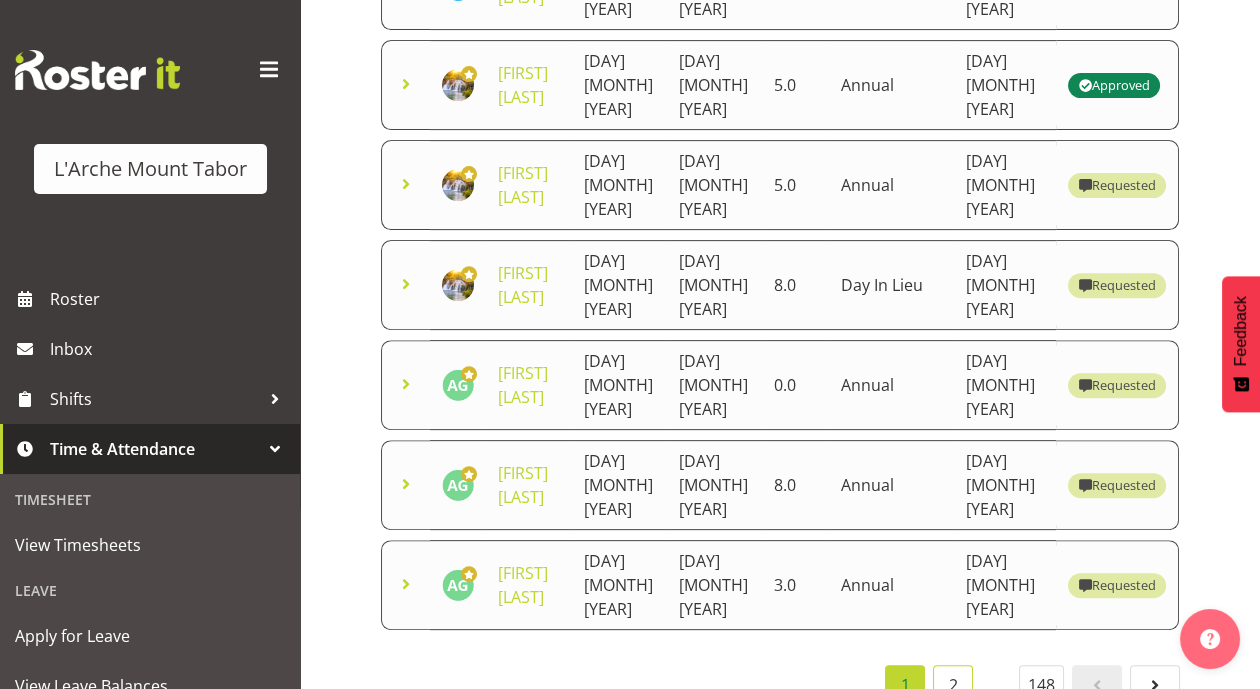 click on "2" at bounding box center [953, 685] 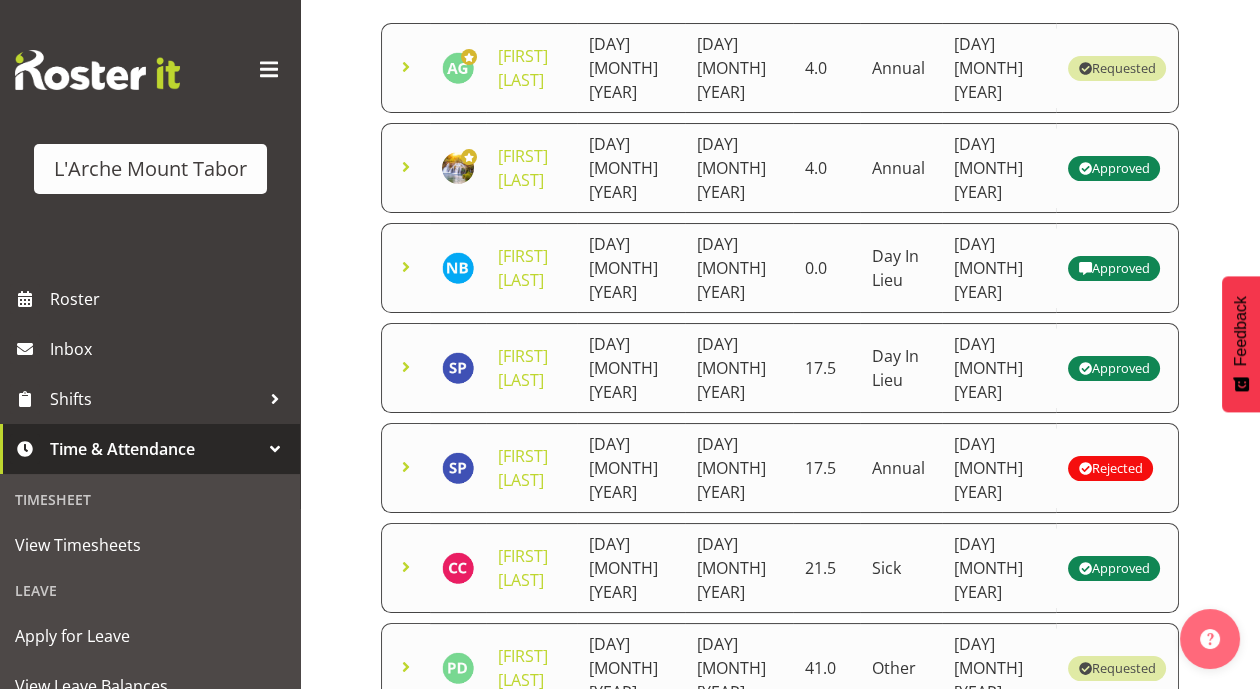 scroll, scrollTop: 0, scrollLeft: 0, axis: both 